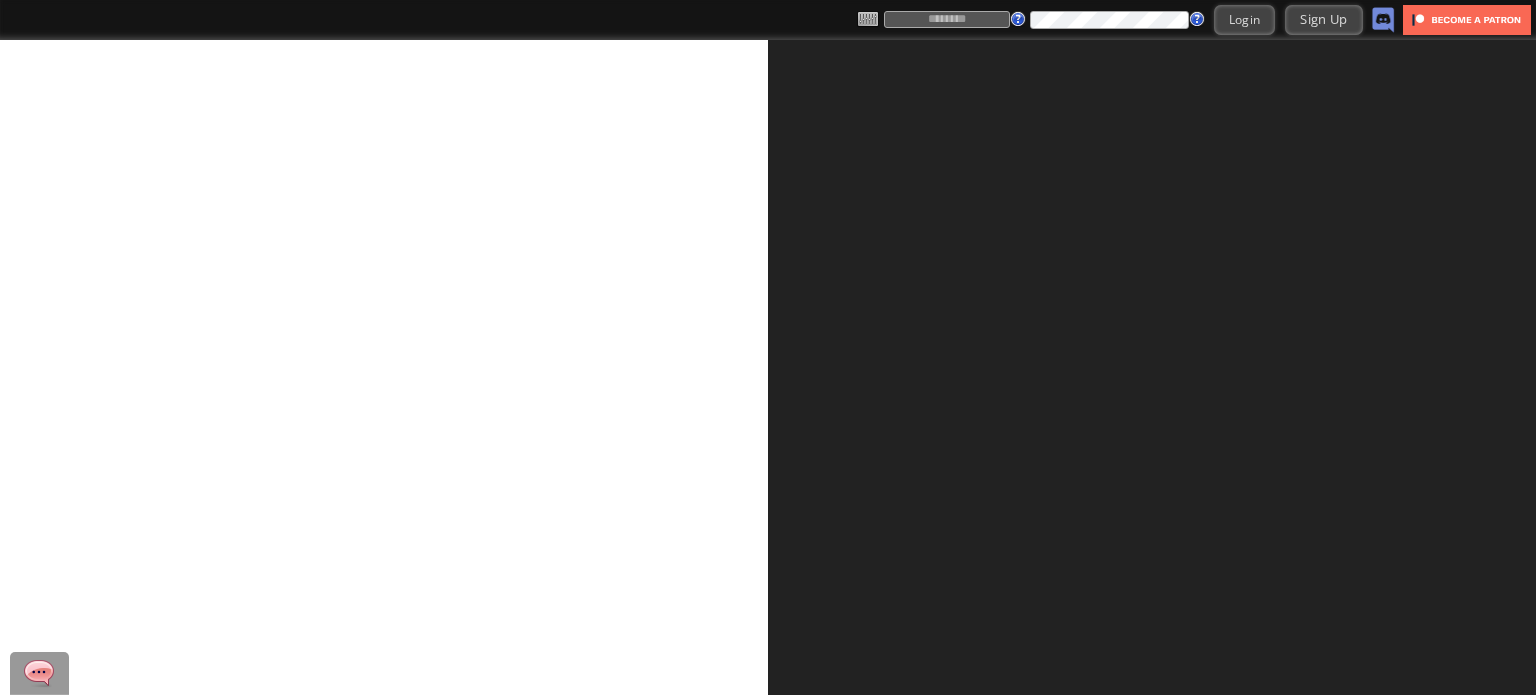 scroll, scrollTop: 0, scrollLeft: 0, axis: both 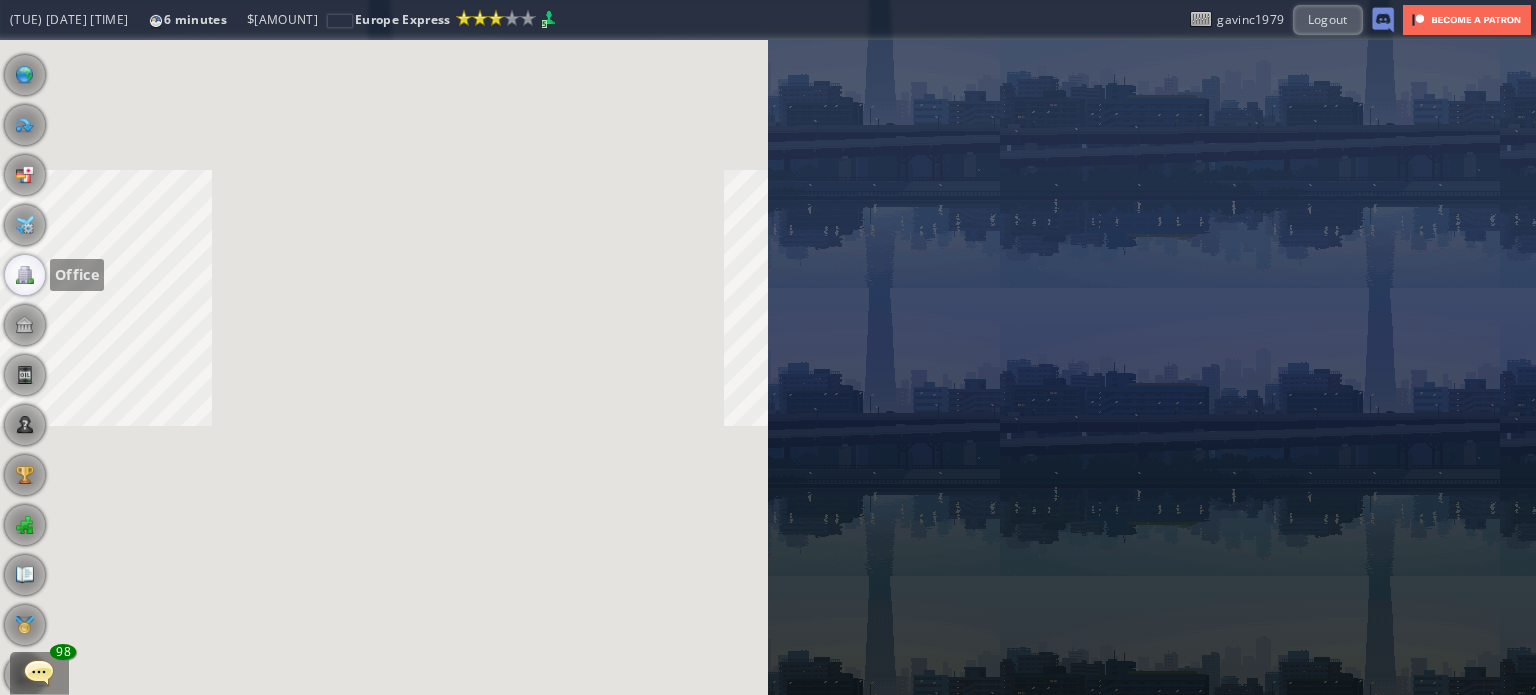 click at bounding box center (25, 275) 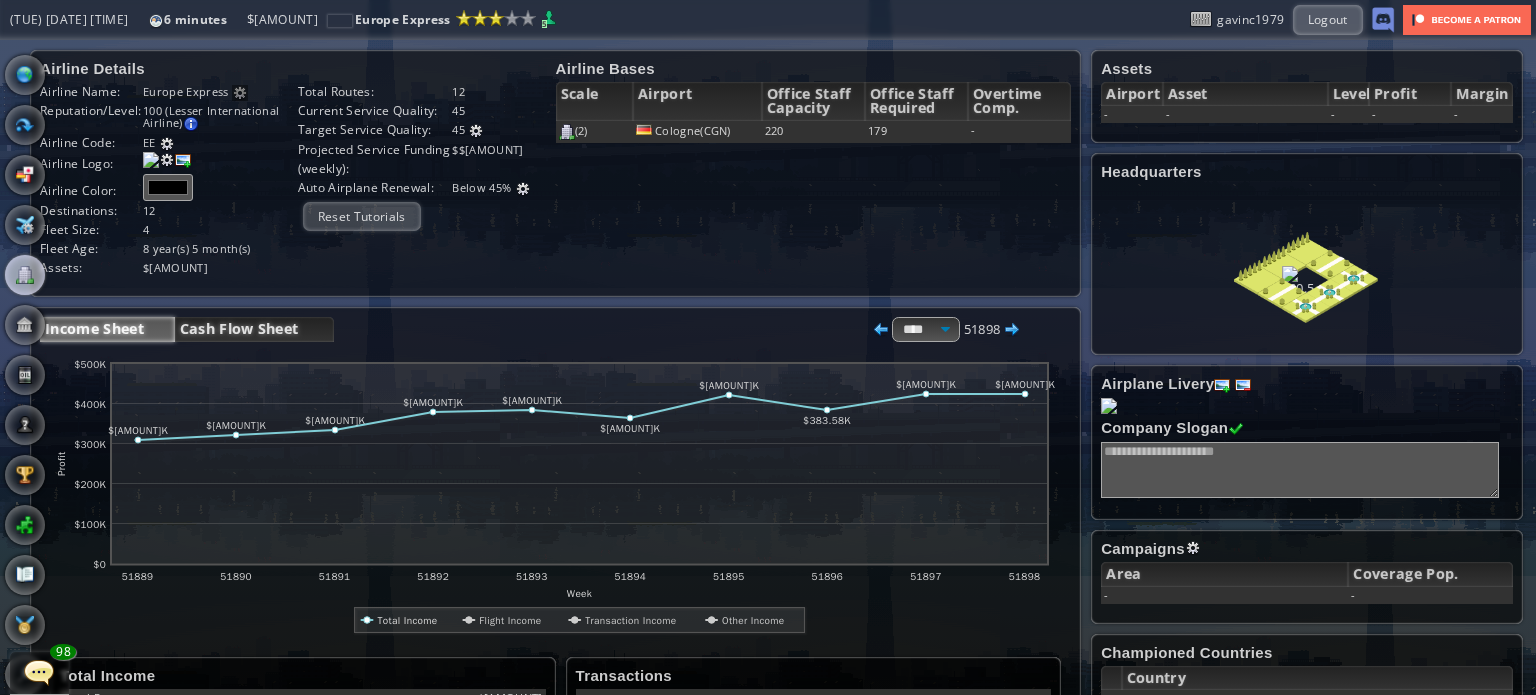 click on "Cash Flow Sheet" at bounding box center (254, 329) 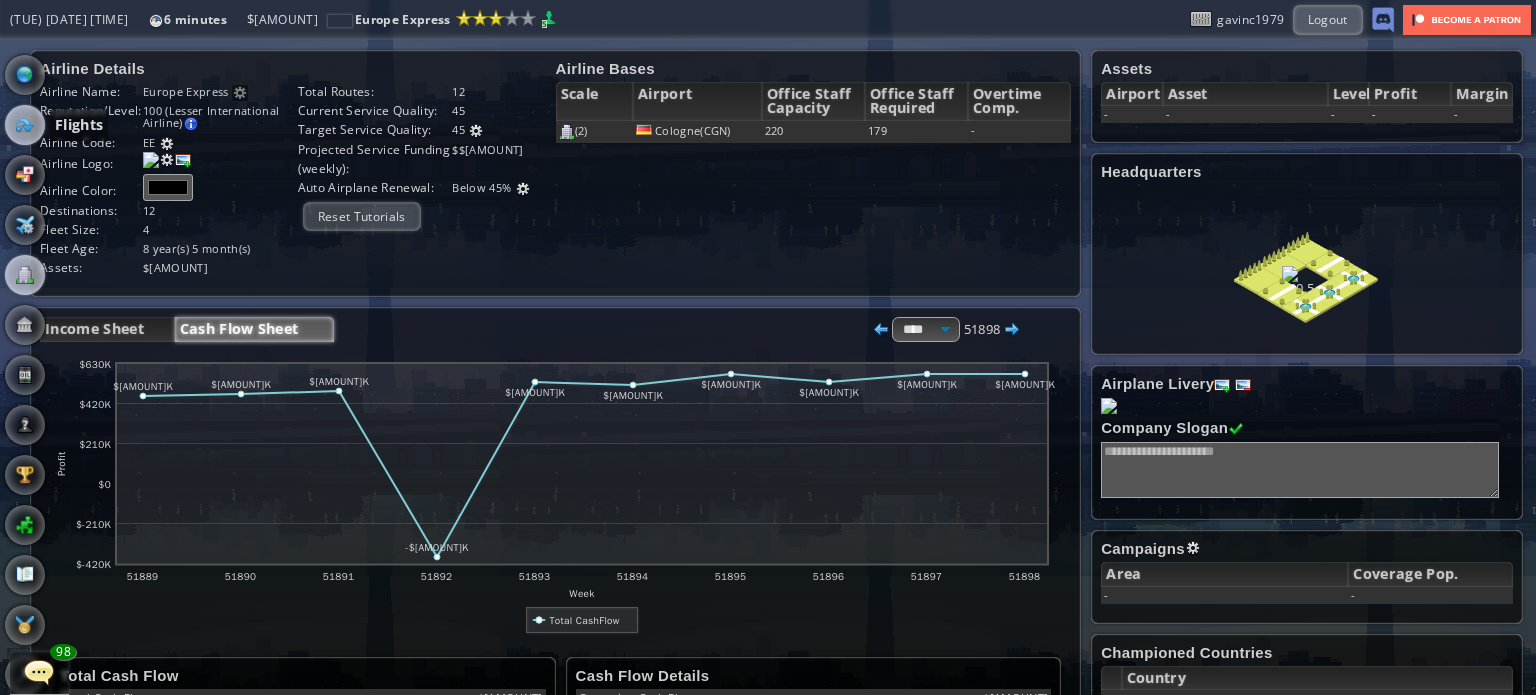 click at bounding box center (25, 125) 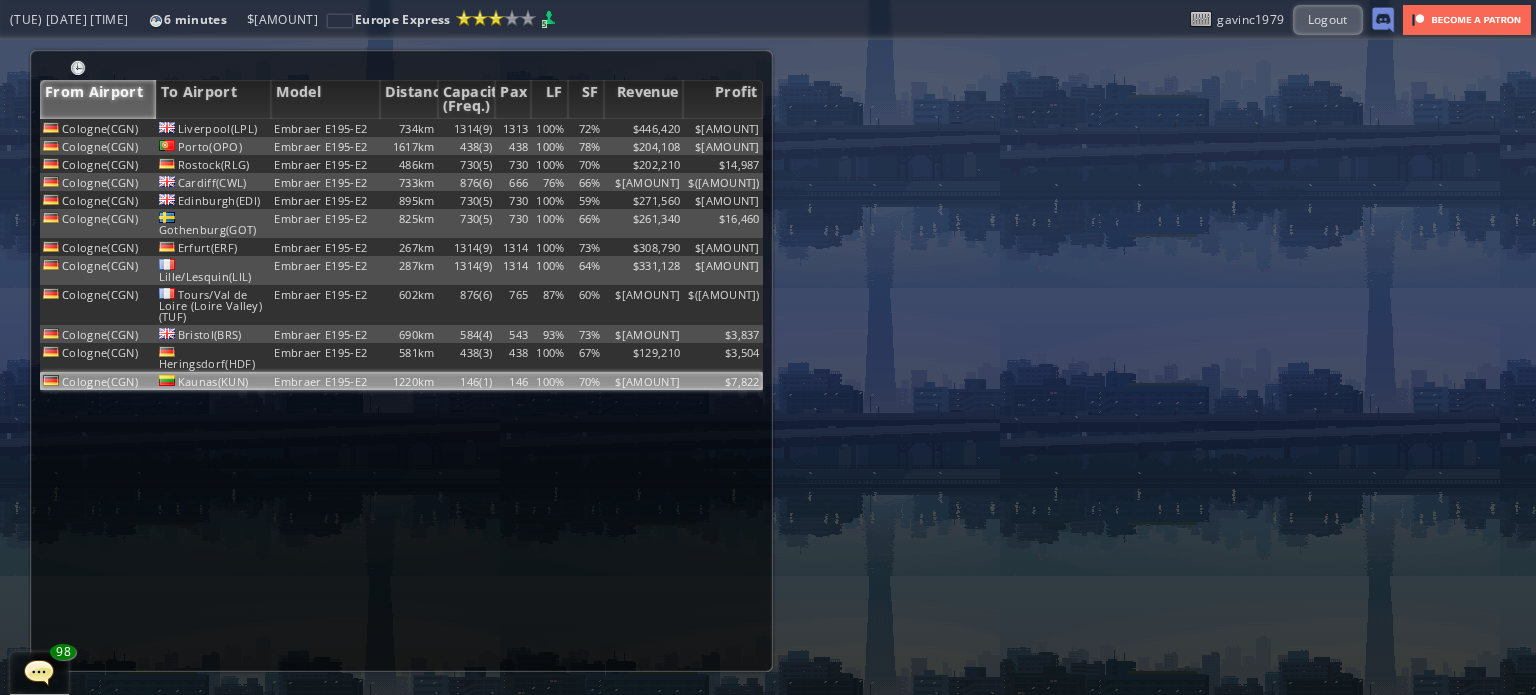 click on "Embraer E195-E2" at bounding box center (325, 128) 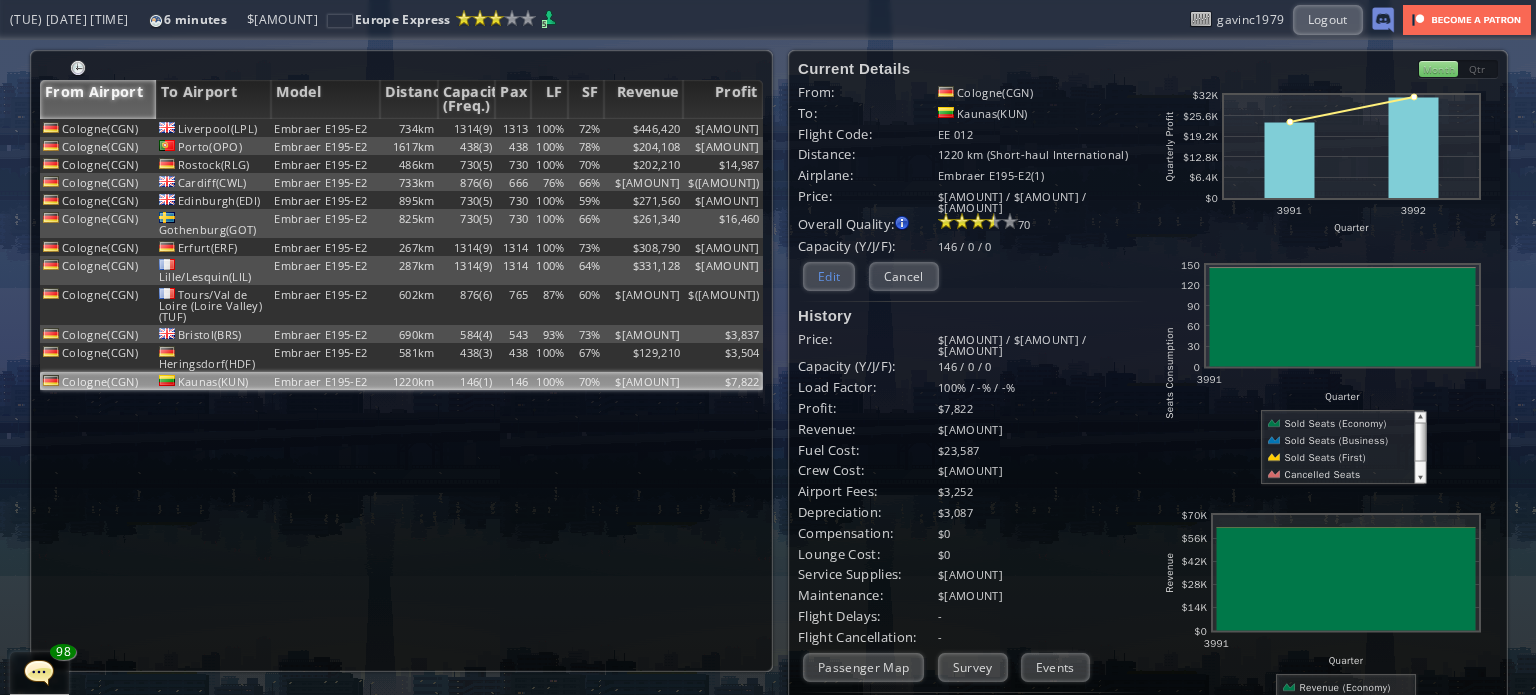 click on "Edit" at bounding box center (829, 276) 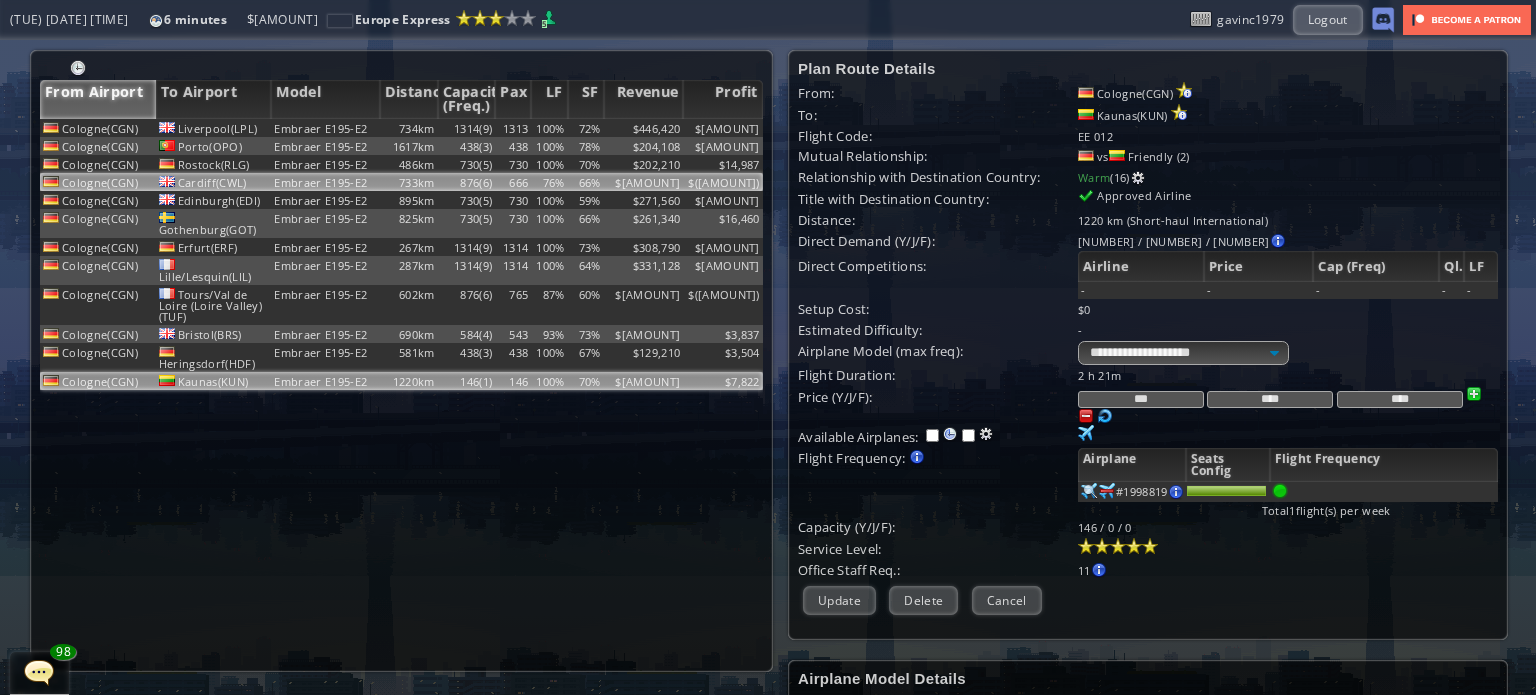 click on "733km" at bounding box center [409, 128] 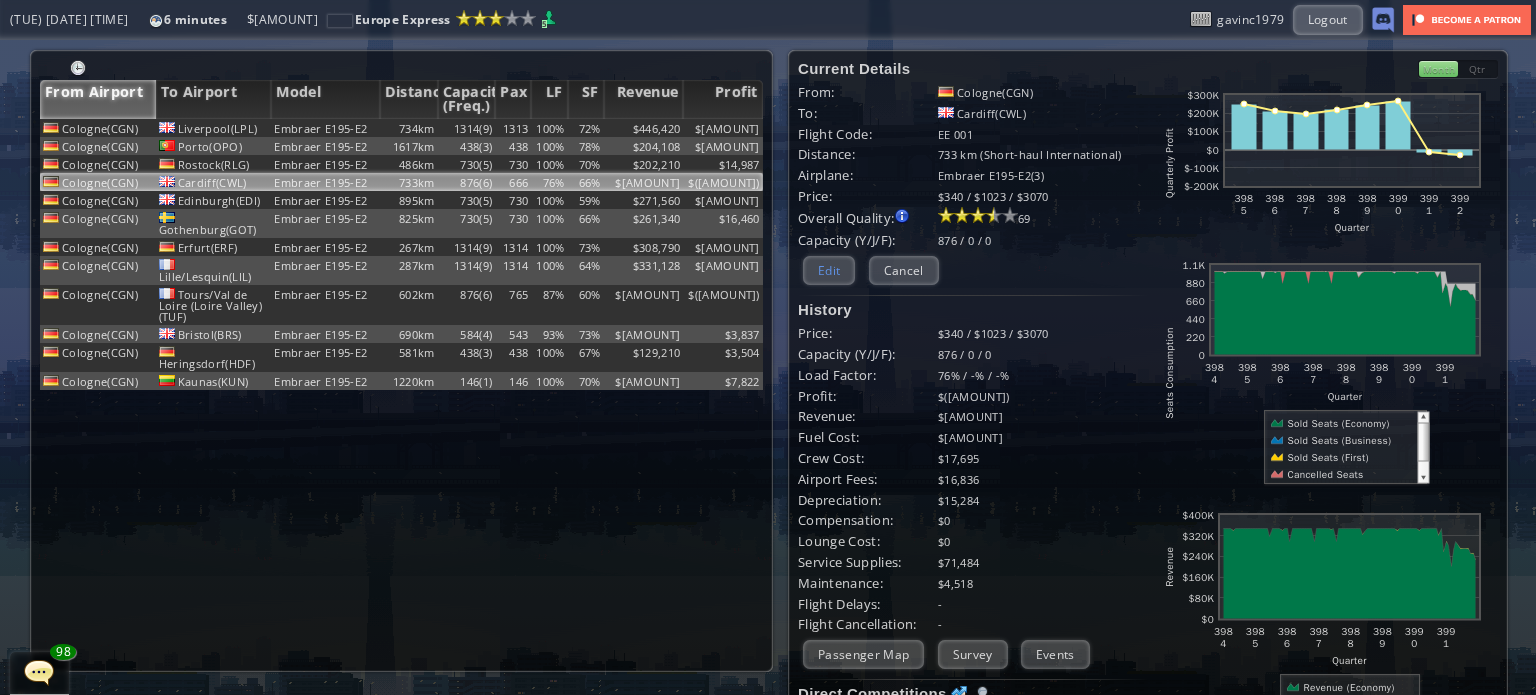 click on "Edit" at bounding box center (829, 270) 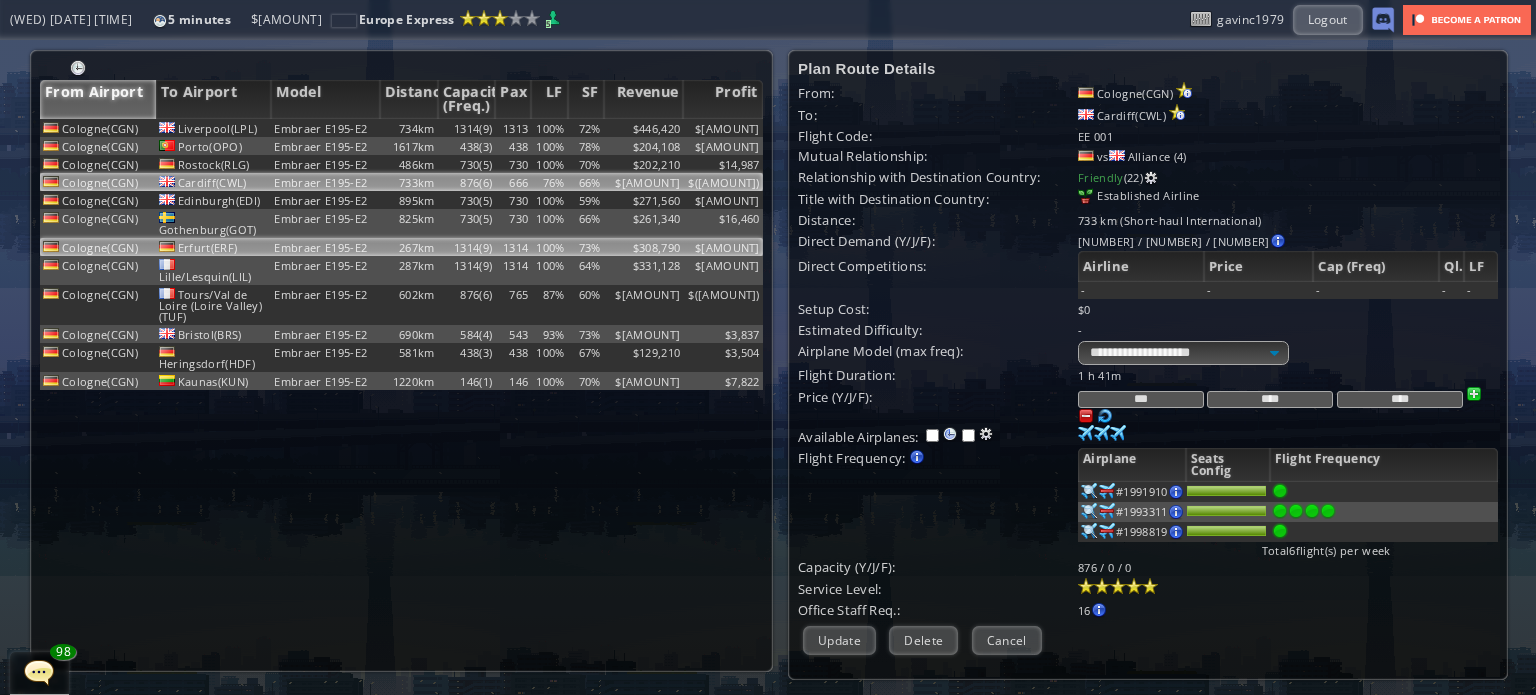 click on "1314(9)" at bounding box center (467, 128) 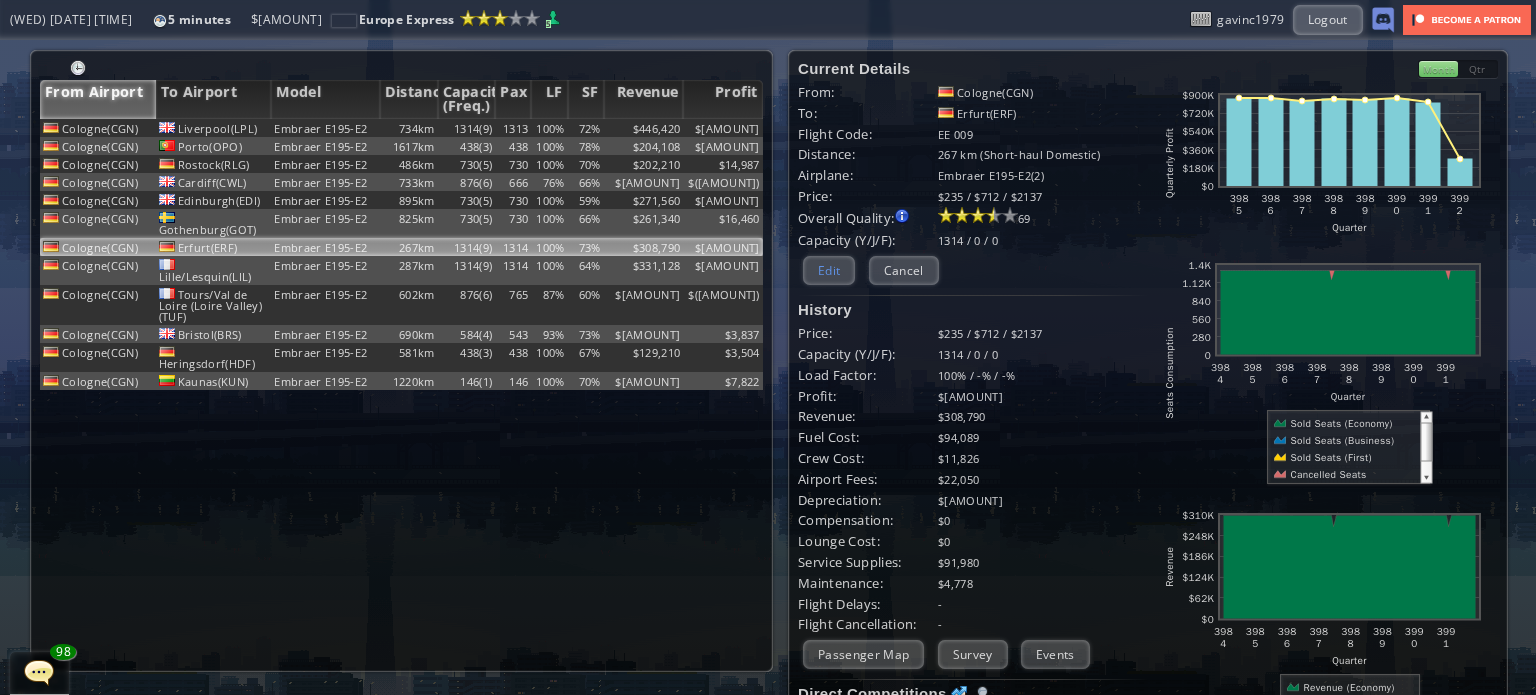 click on "Edit" at bounding box center (829, 270) 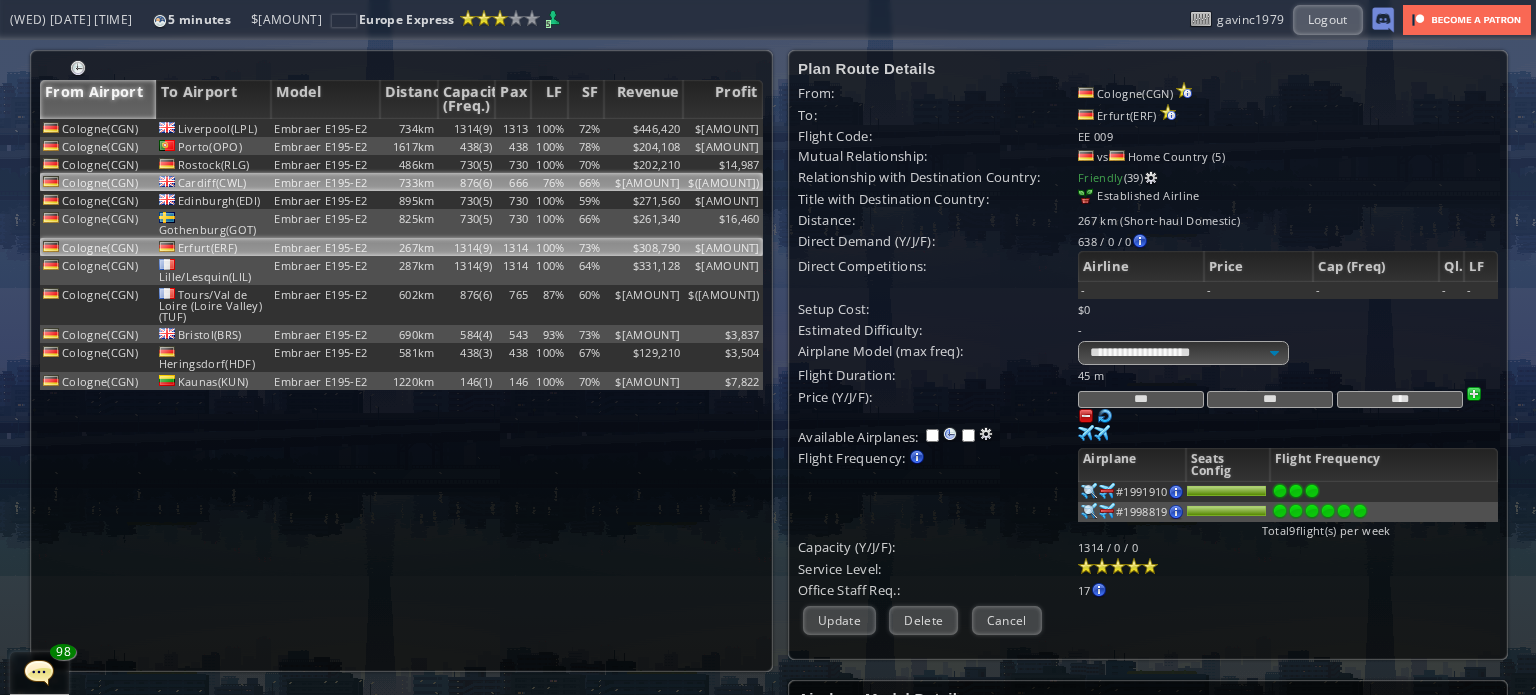 click on "Embraer E195-E2" at bounding box center (325, 128) 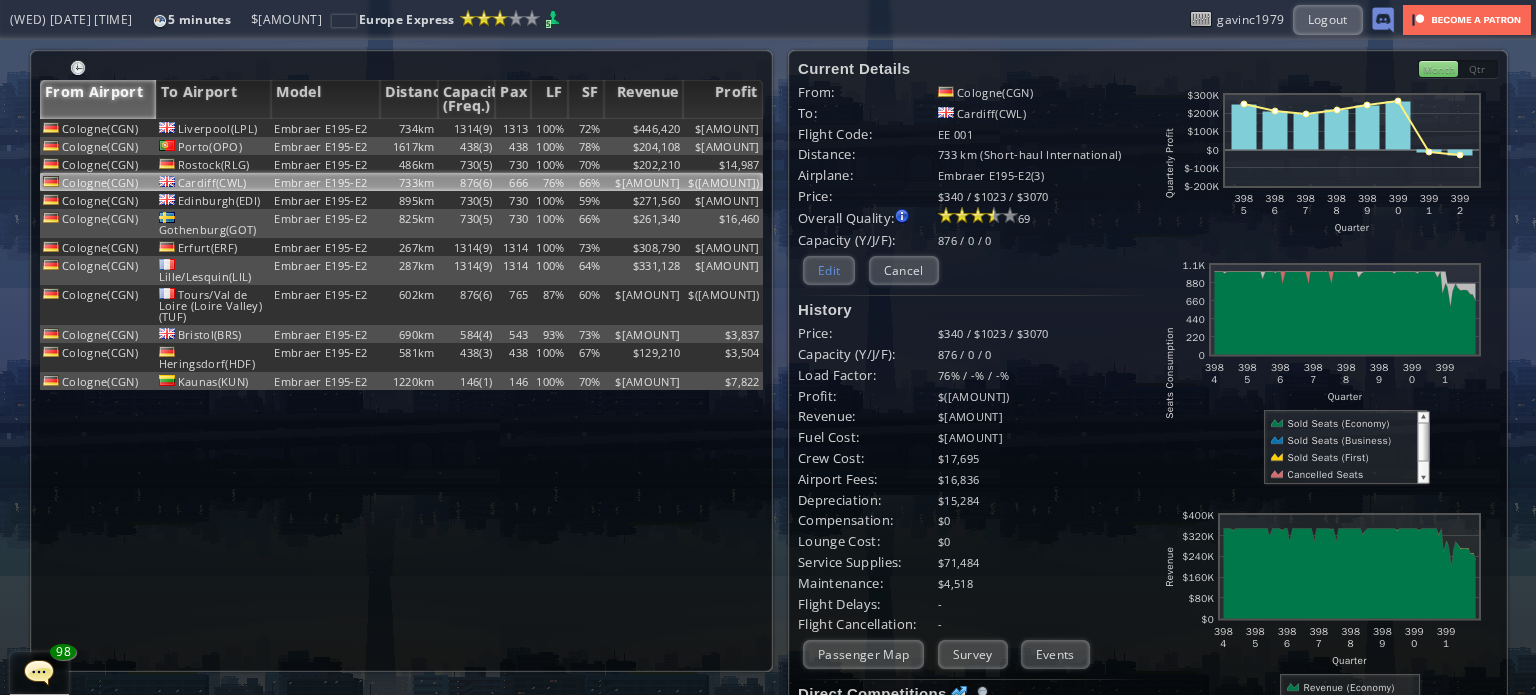 click on "Edit" at bounding box center (829, 270) 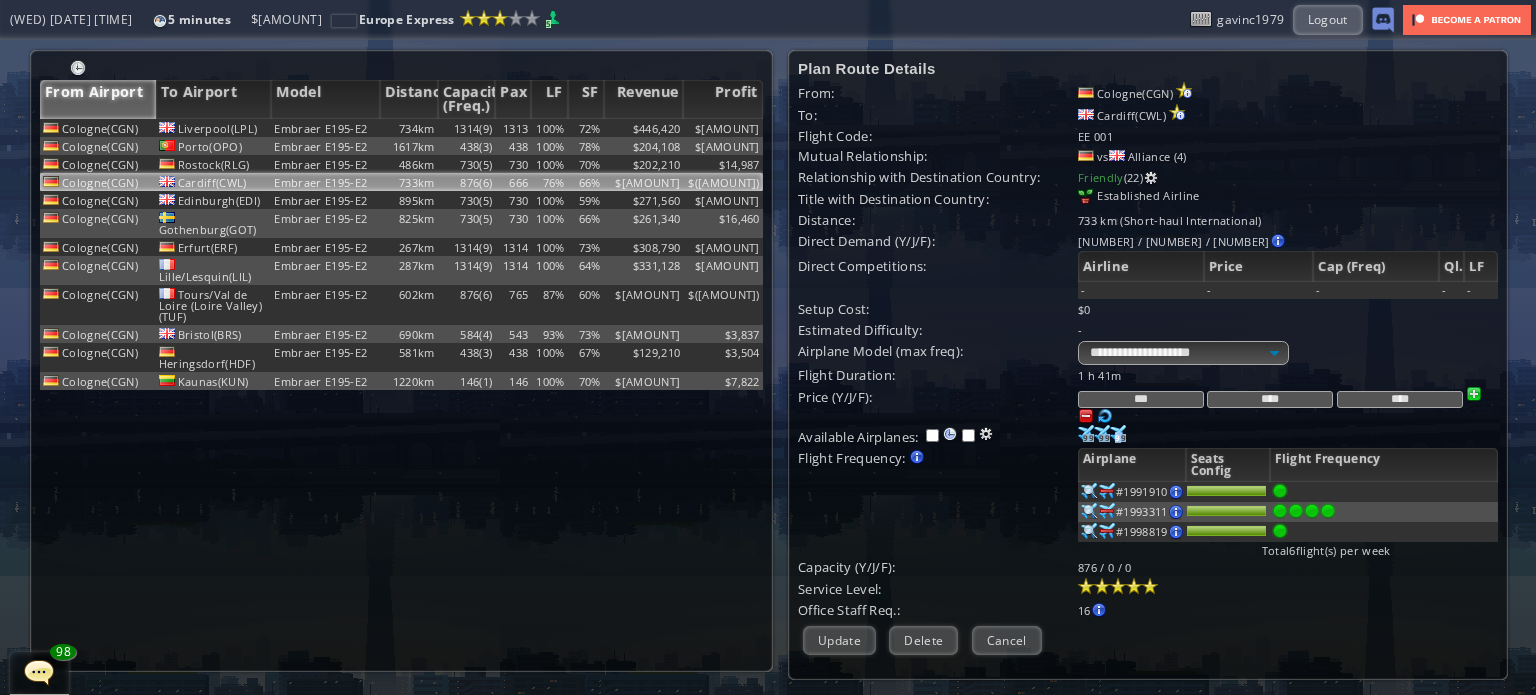 click on "99" at bounding box center [1088, 438] 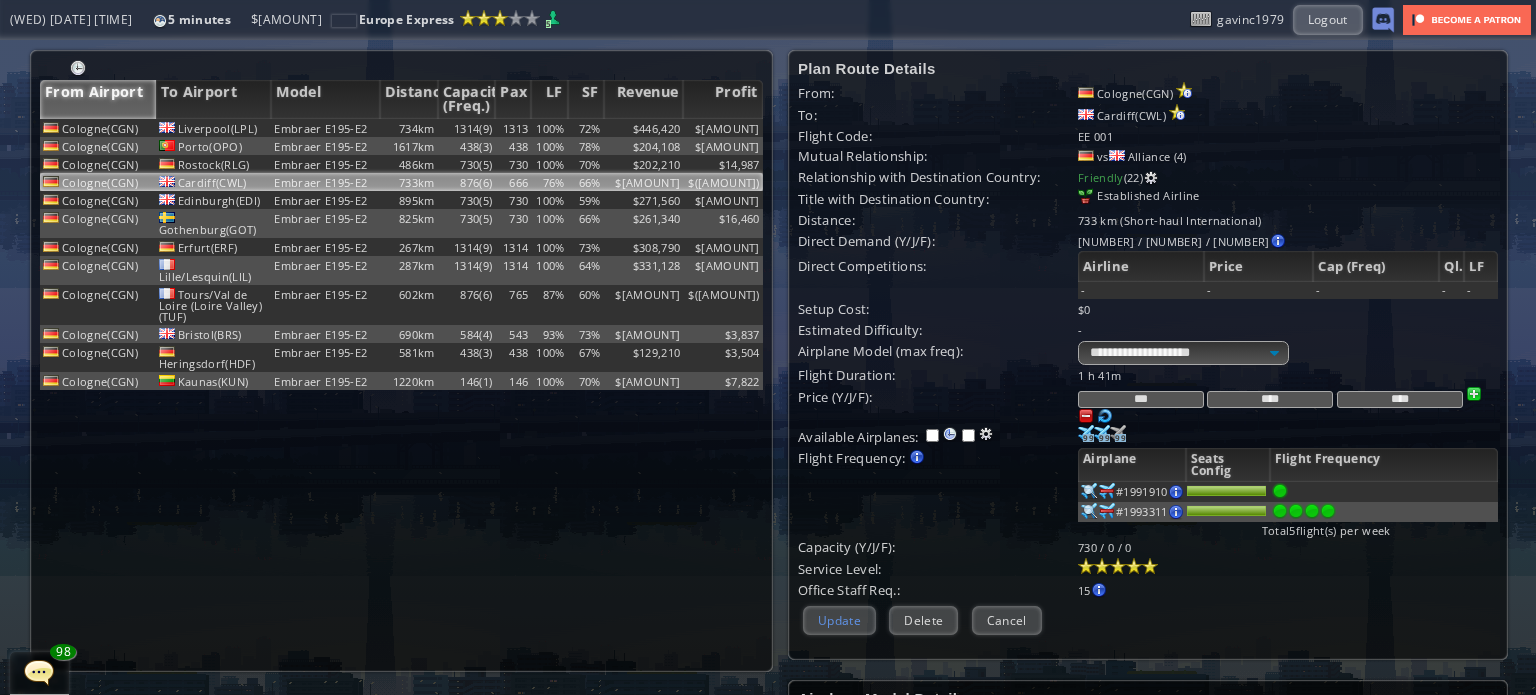 click on "Update" at bounding box center (839, 620) 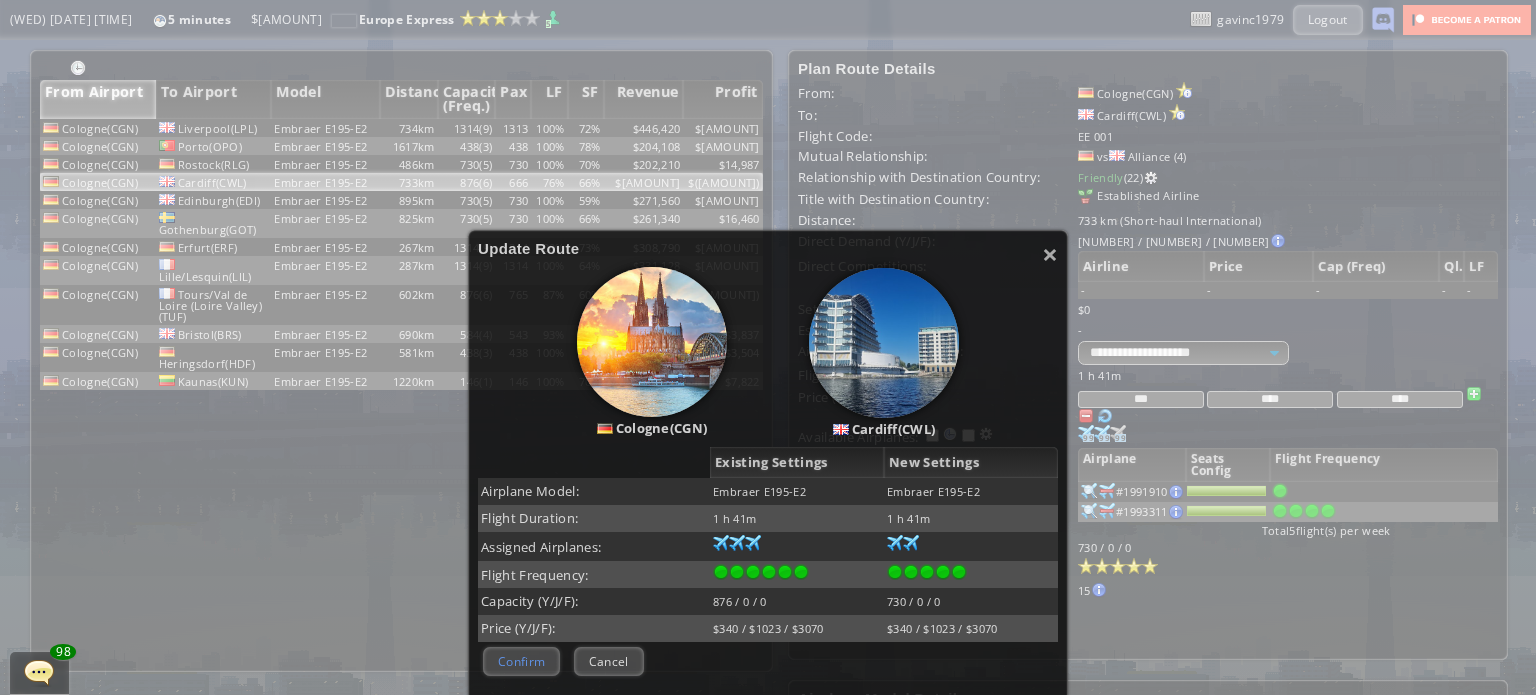 click on "Confirm" at bounding box center [521, 661] 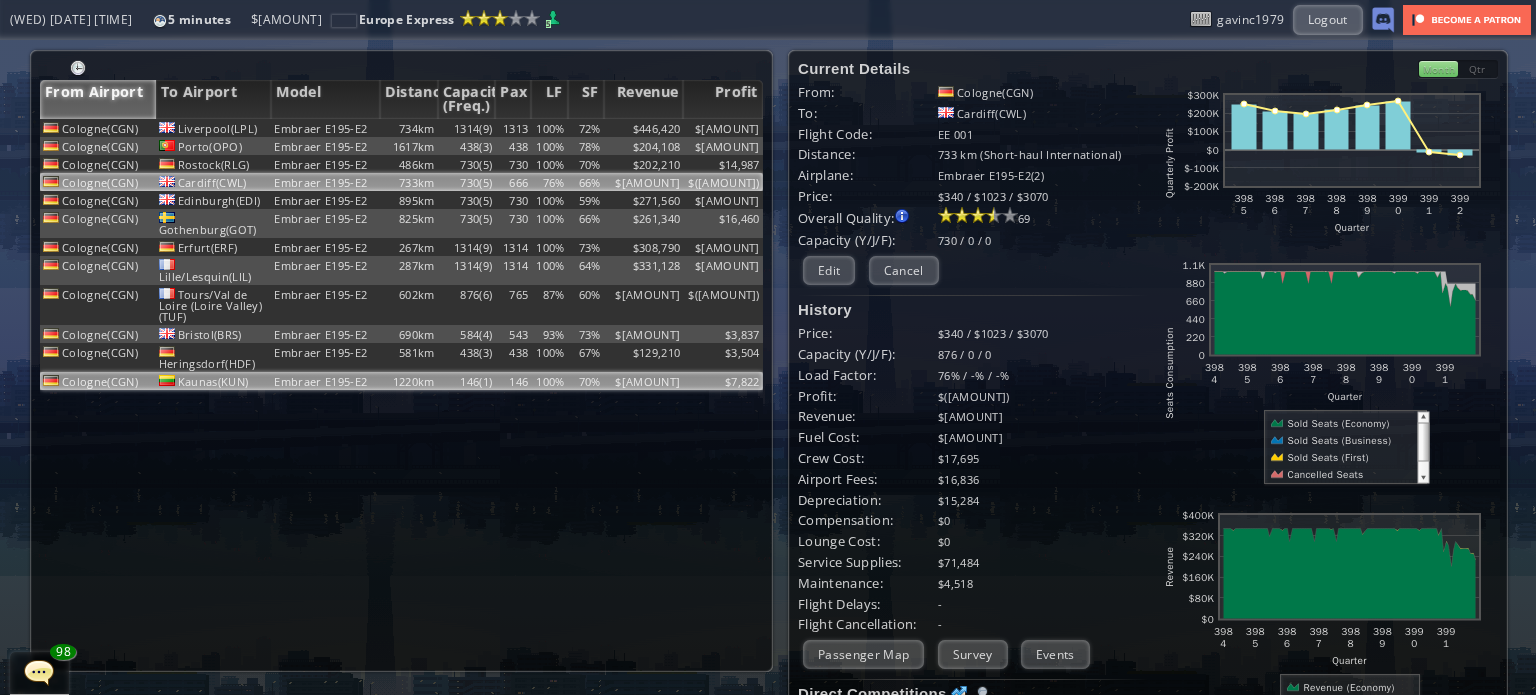 click on "Embraer E195-E2" at bounding box center (325, 128) 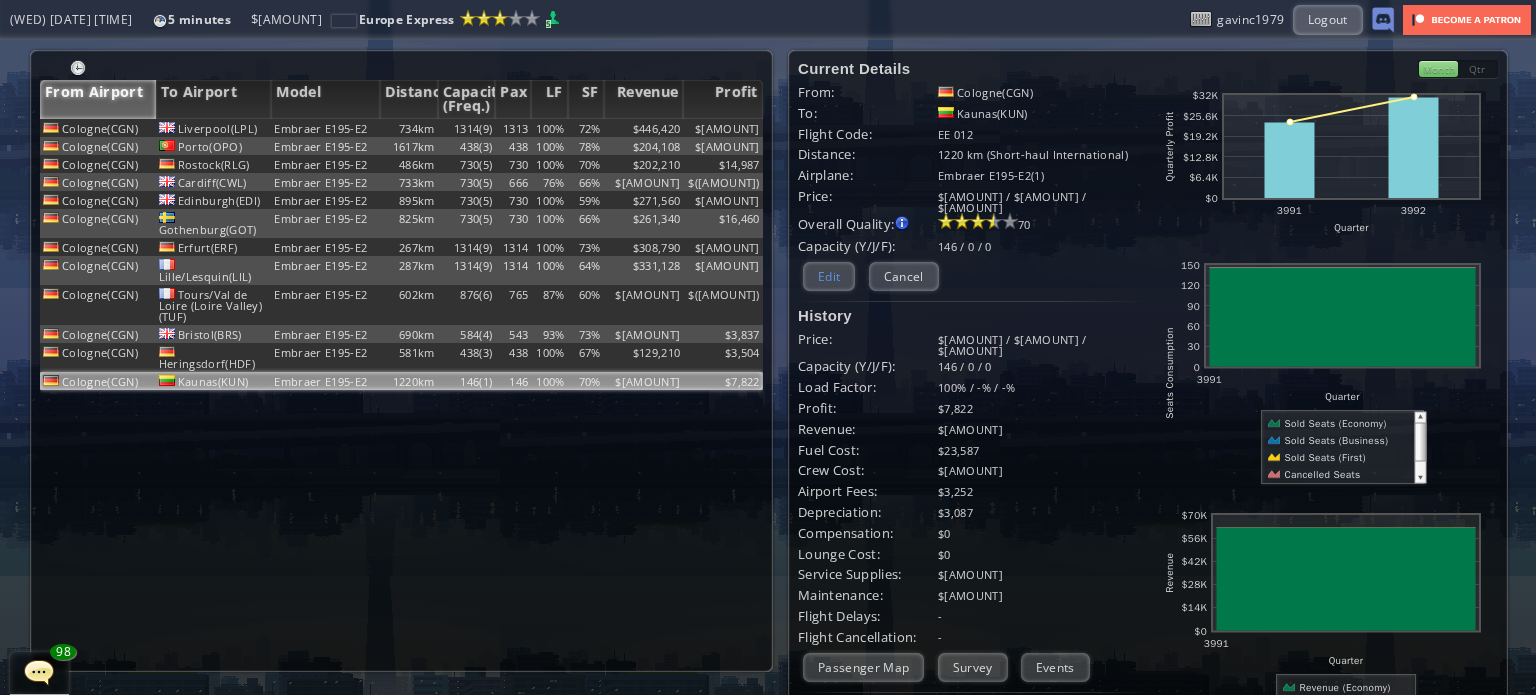 click on "Edit" at bounding box center [829, 276] 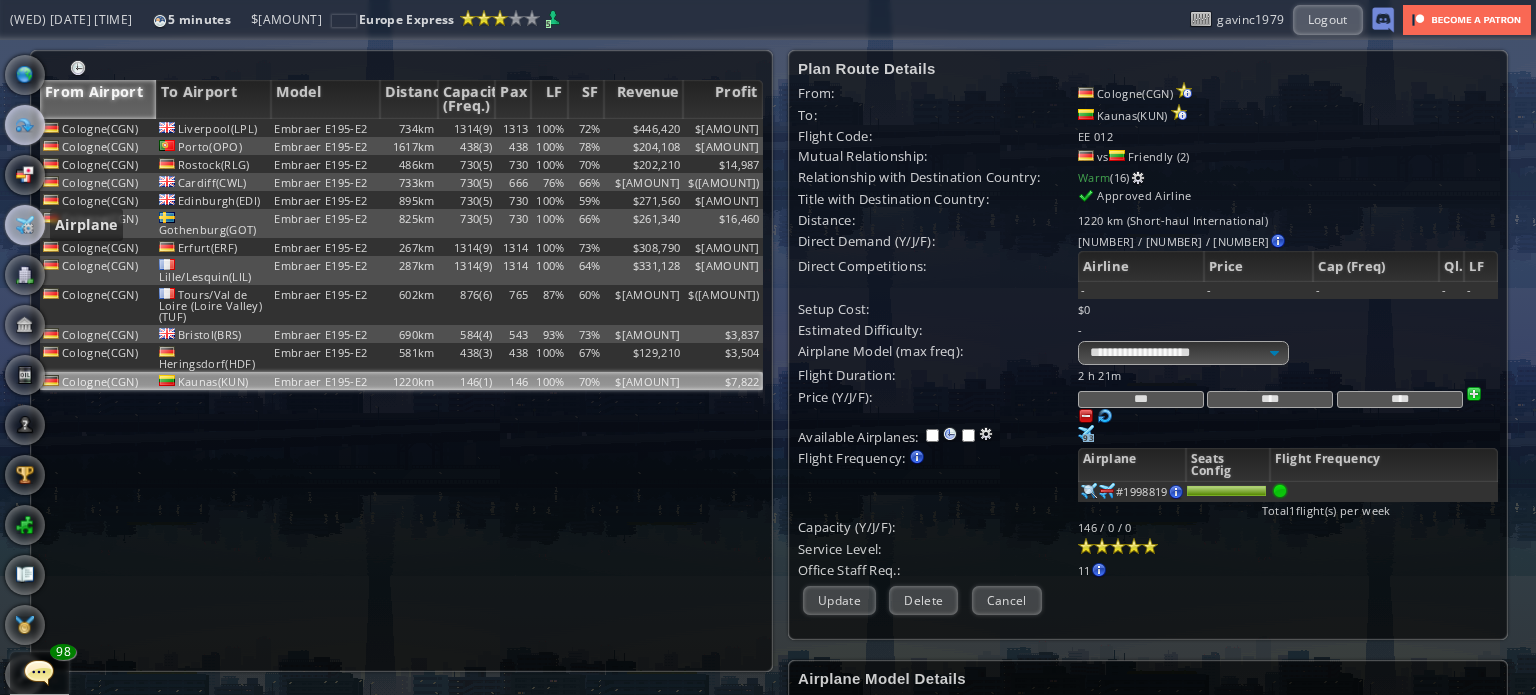 click at bounding box center [25, 225] 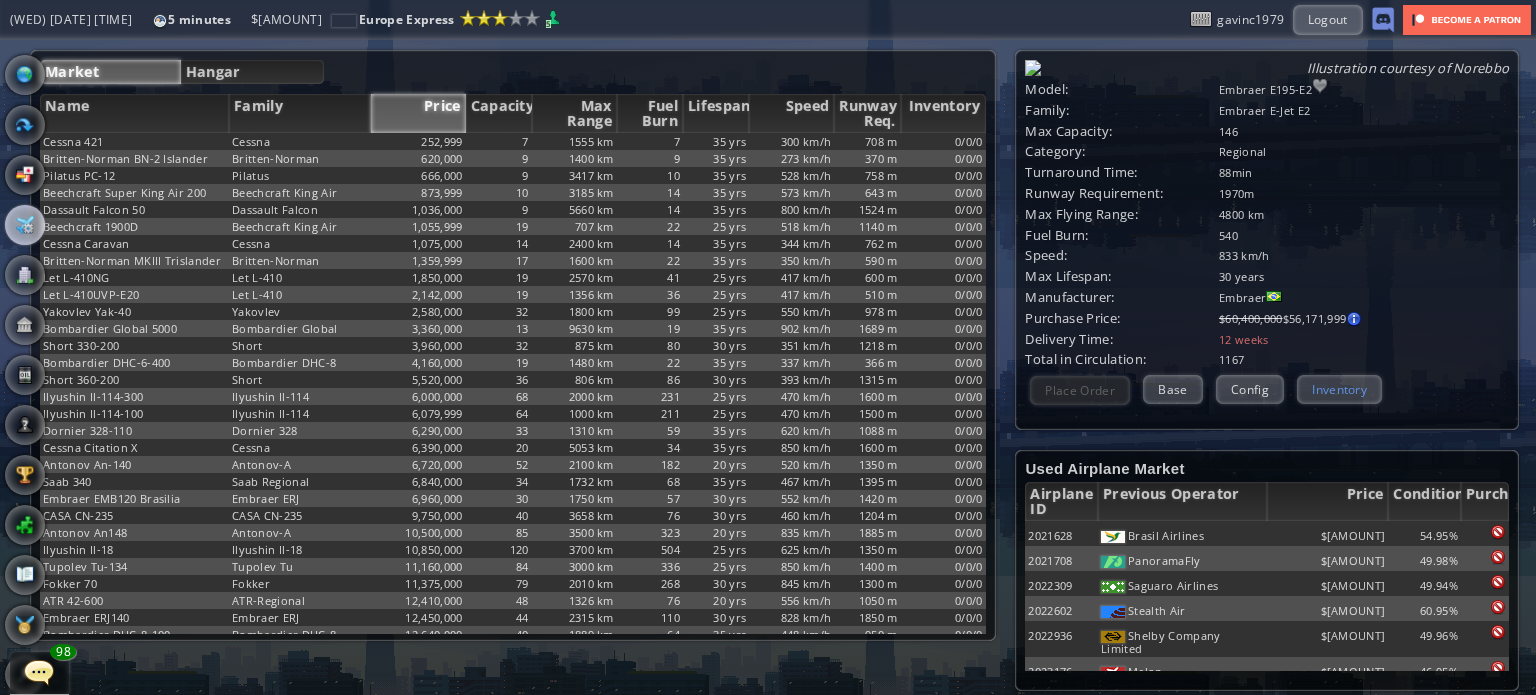 click on "Inventory" at bounding box center [1339, 389] 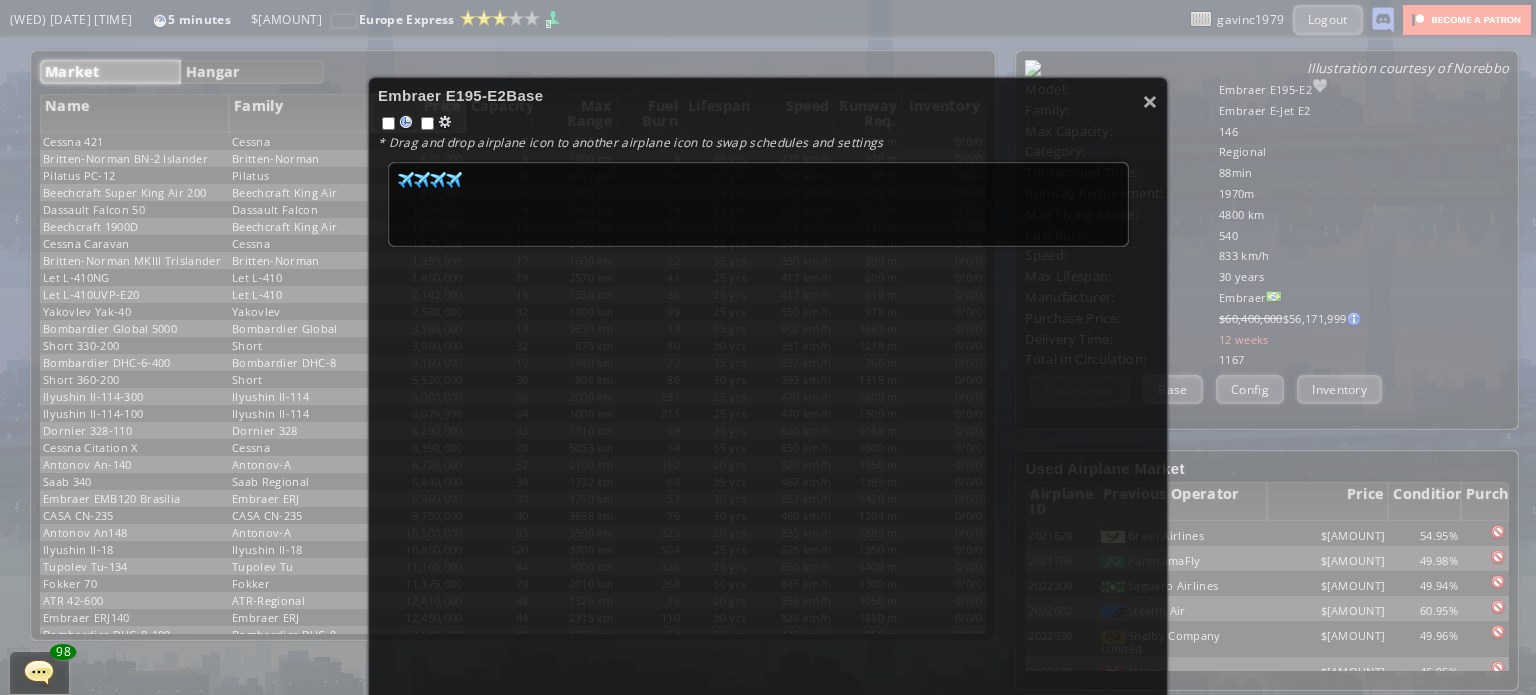 click on "* Drag and drop airplane icon to another airplane icon to swap schedules and settings" at bounding box center [768, 133] 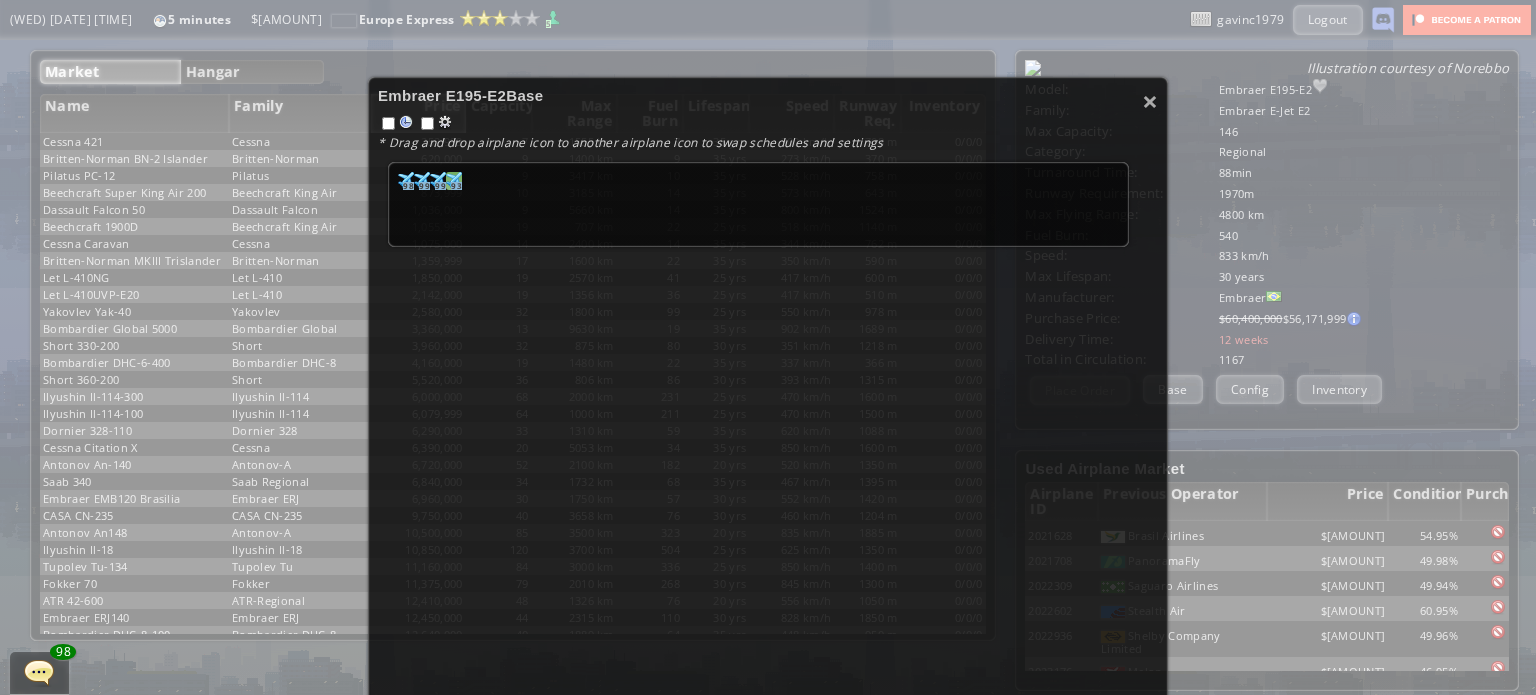 click at bounding box center (406, 180) 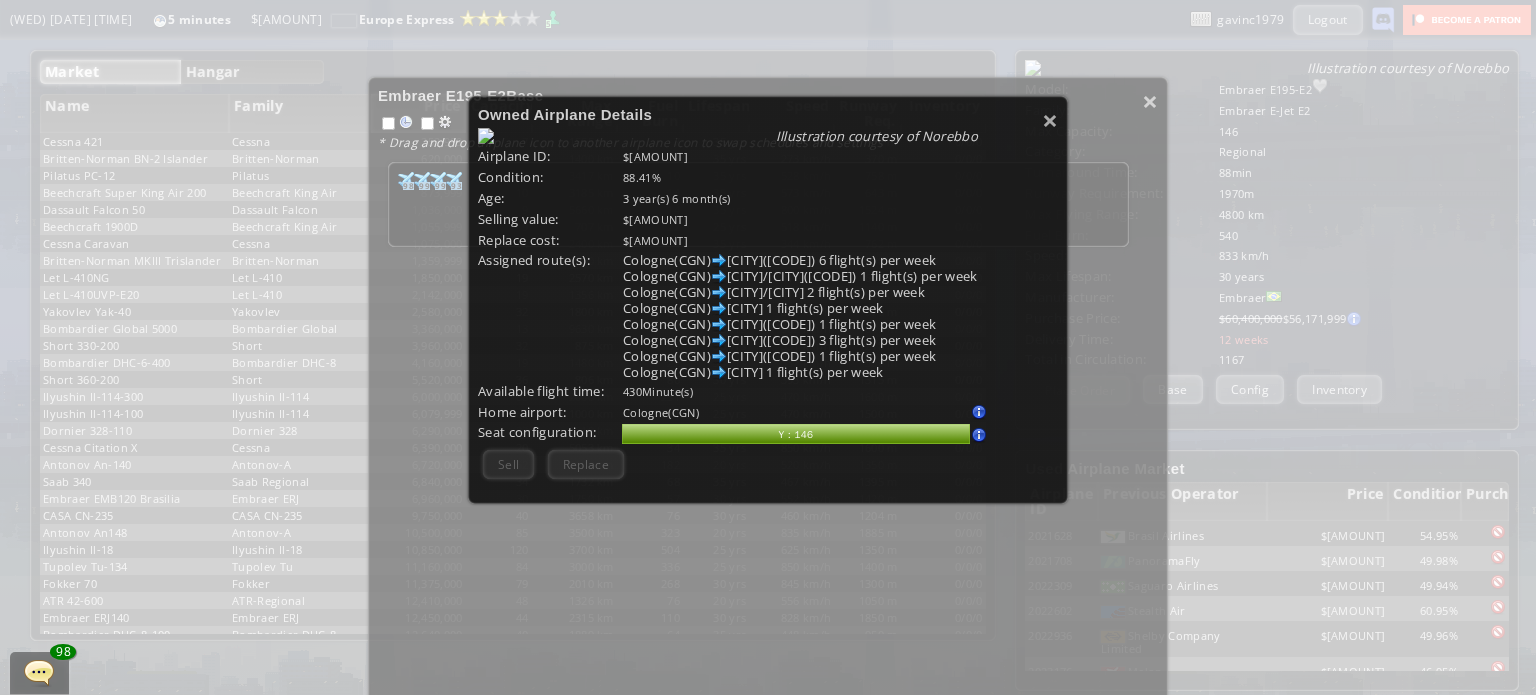 scroll, scrollTop: 100, scrollLeft: 0, axis: vertical 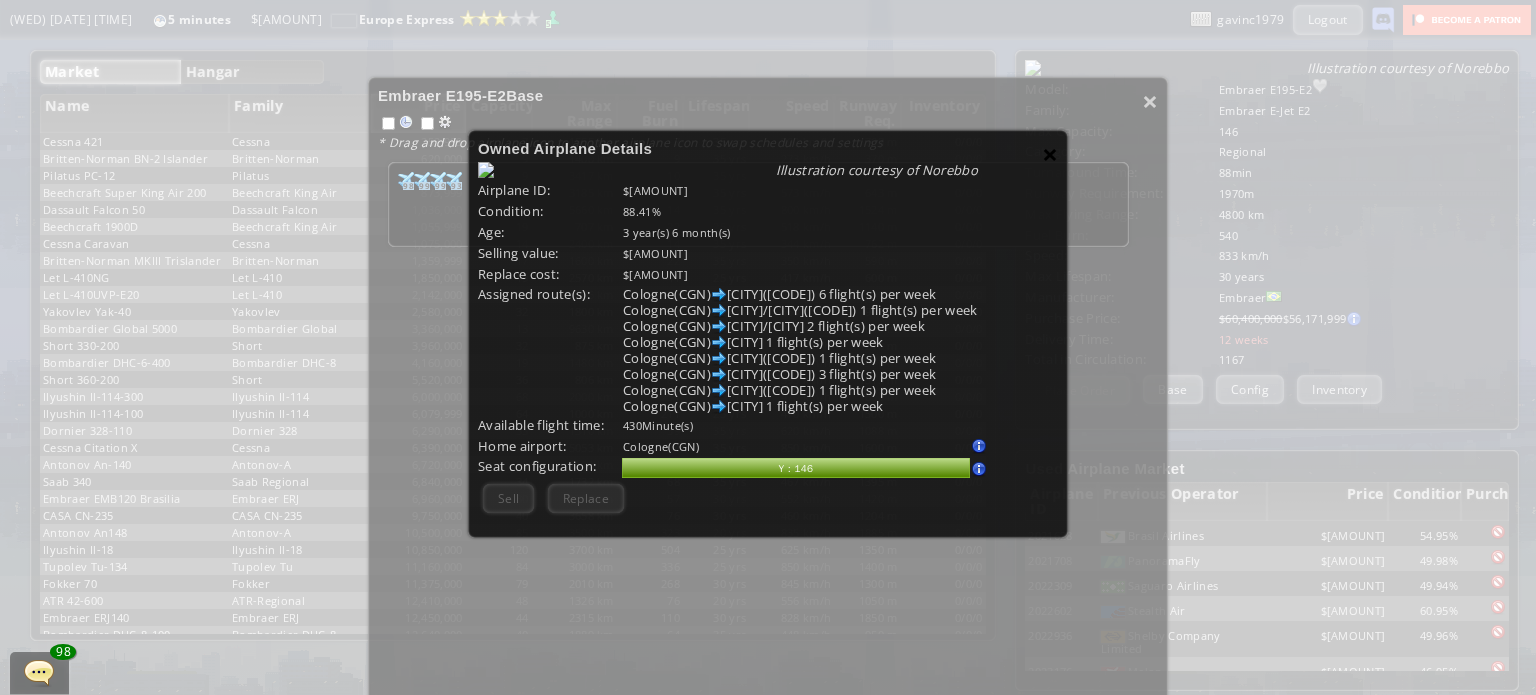 click on "×" at bounding box center (1050, 154) 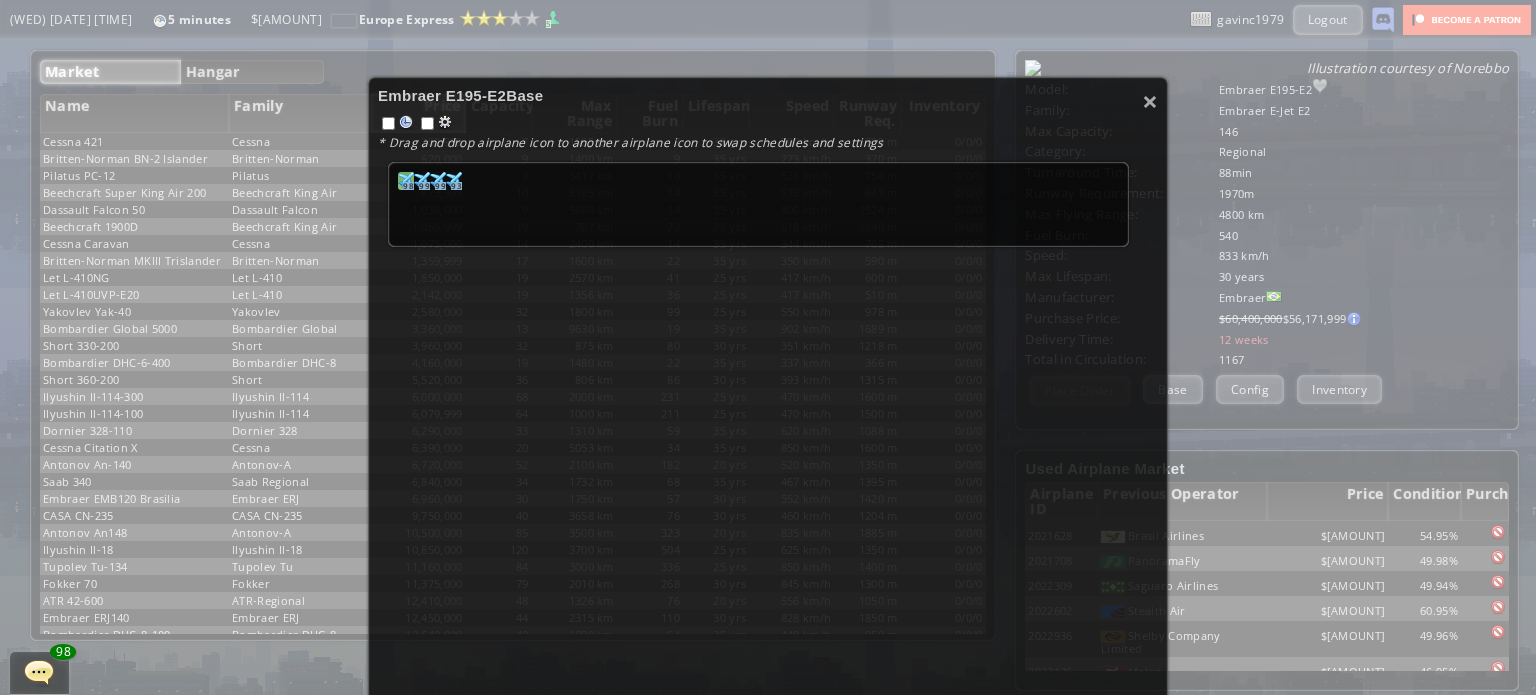 click at bounding box center (406, 180) 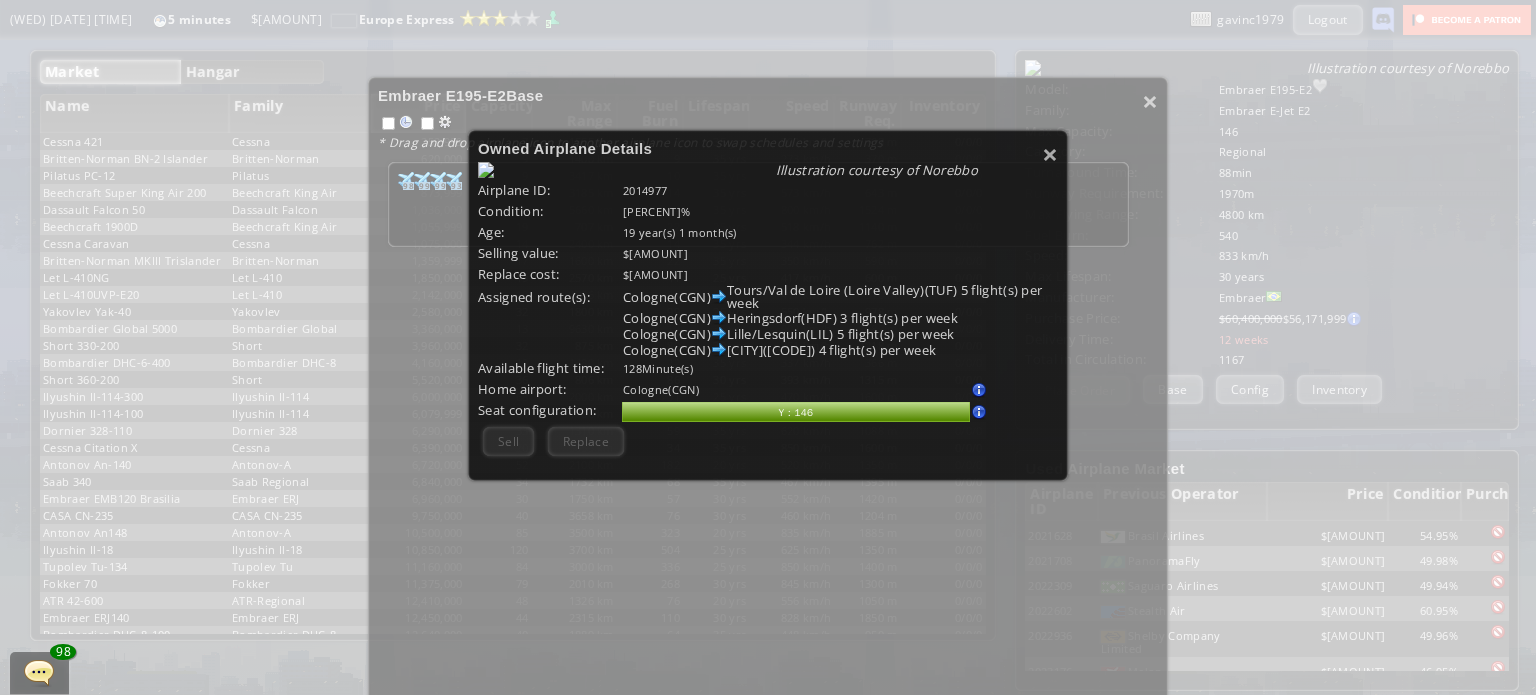 scroll, scrollTop: 100, scrollLeft: 0, axis: vertical 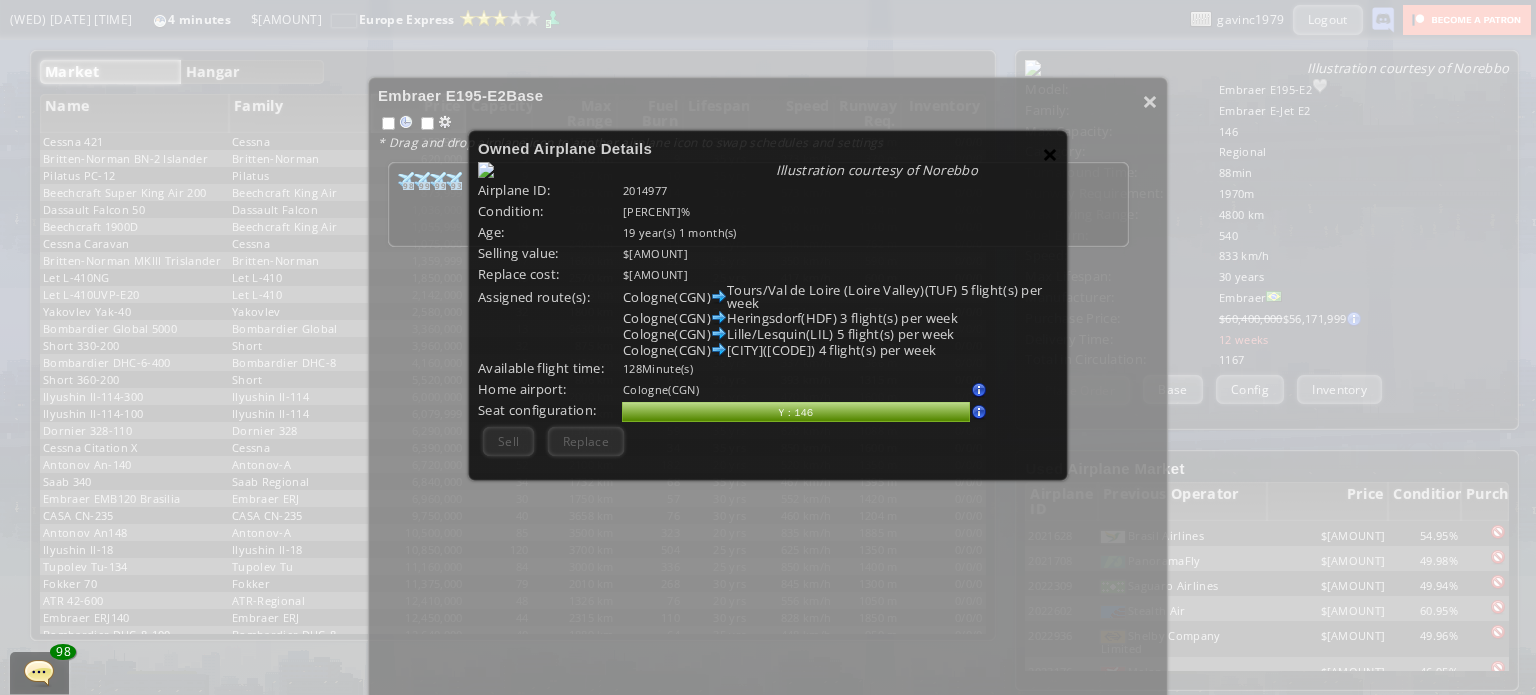 click on "×" at bounding box center (1050, 154) 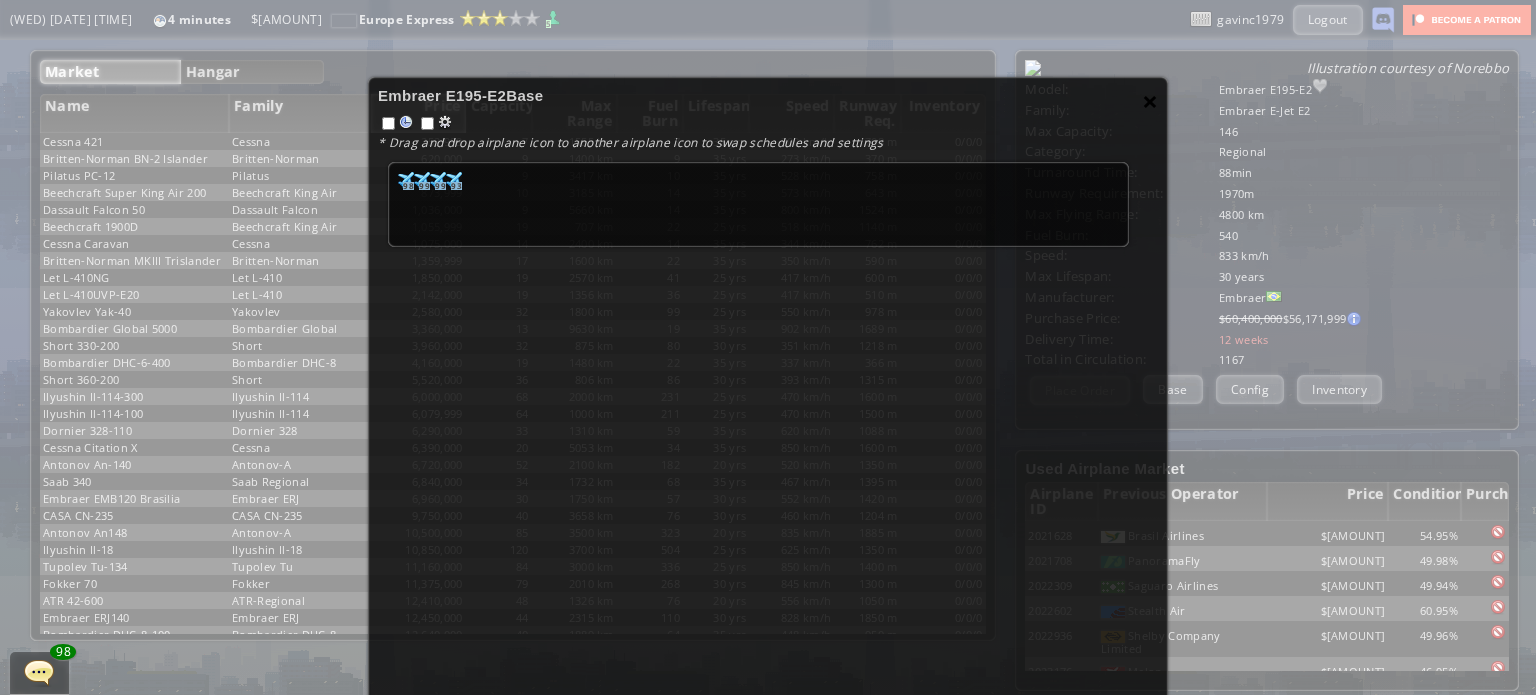 click on "×" at bounding box center (1150, 101) 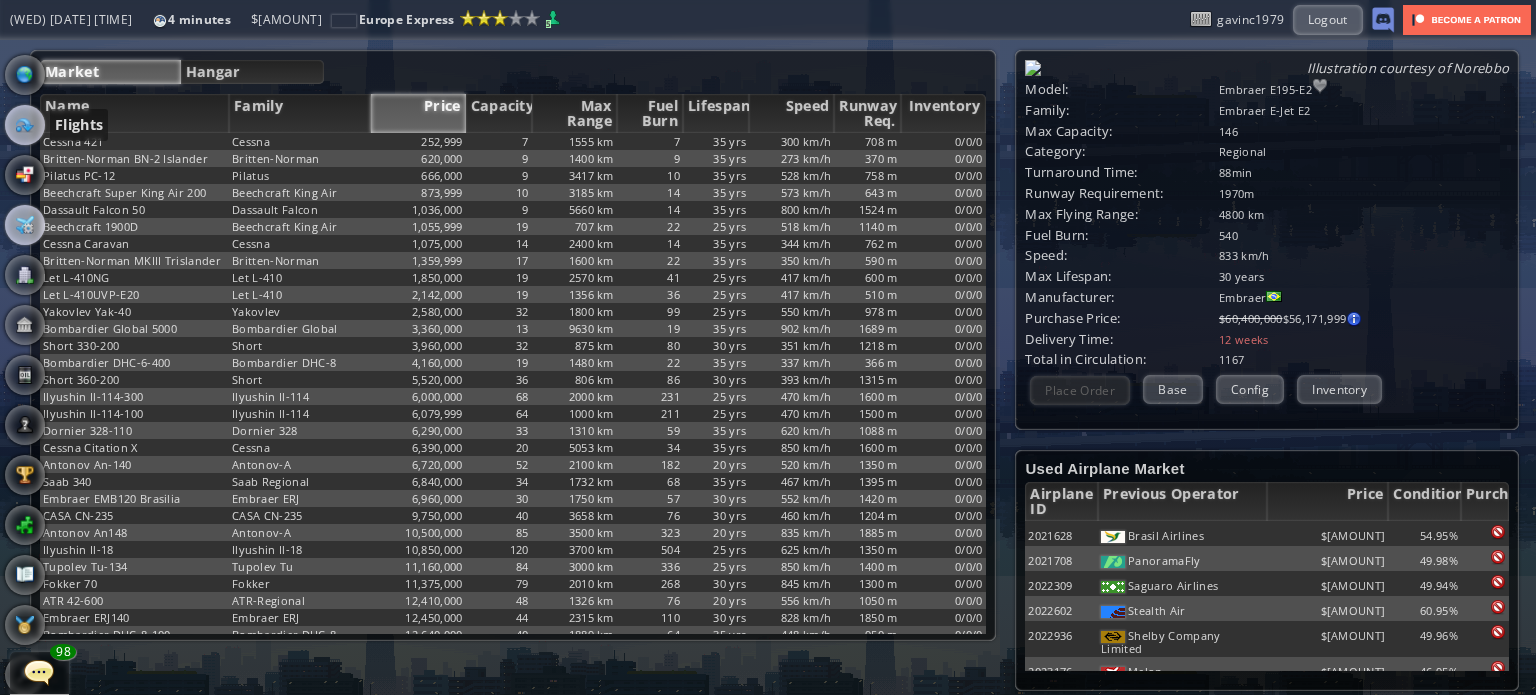 click at bounding box center (25, 125) 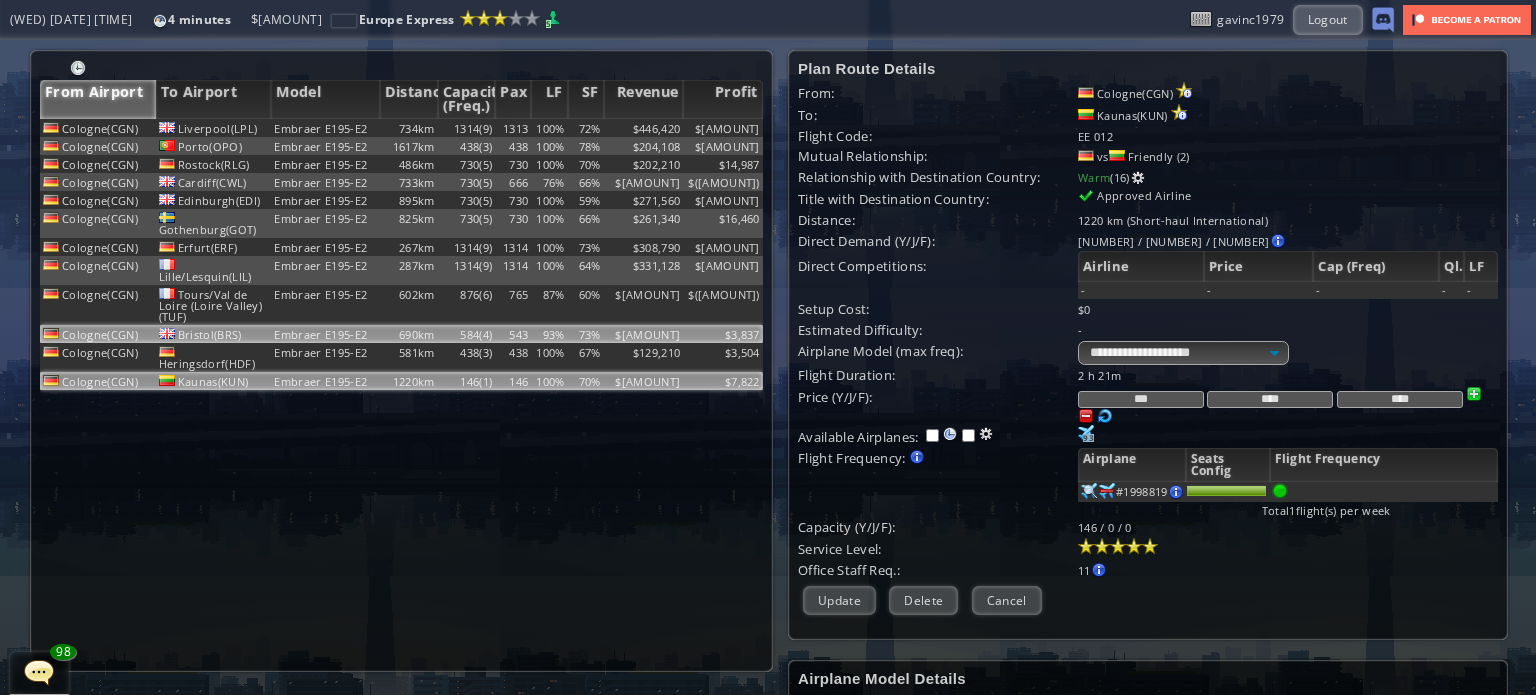 click on "Embraer E195-E2" at bounding box center [325, 128] 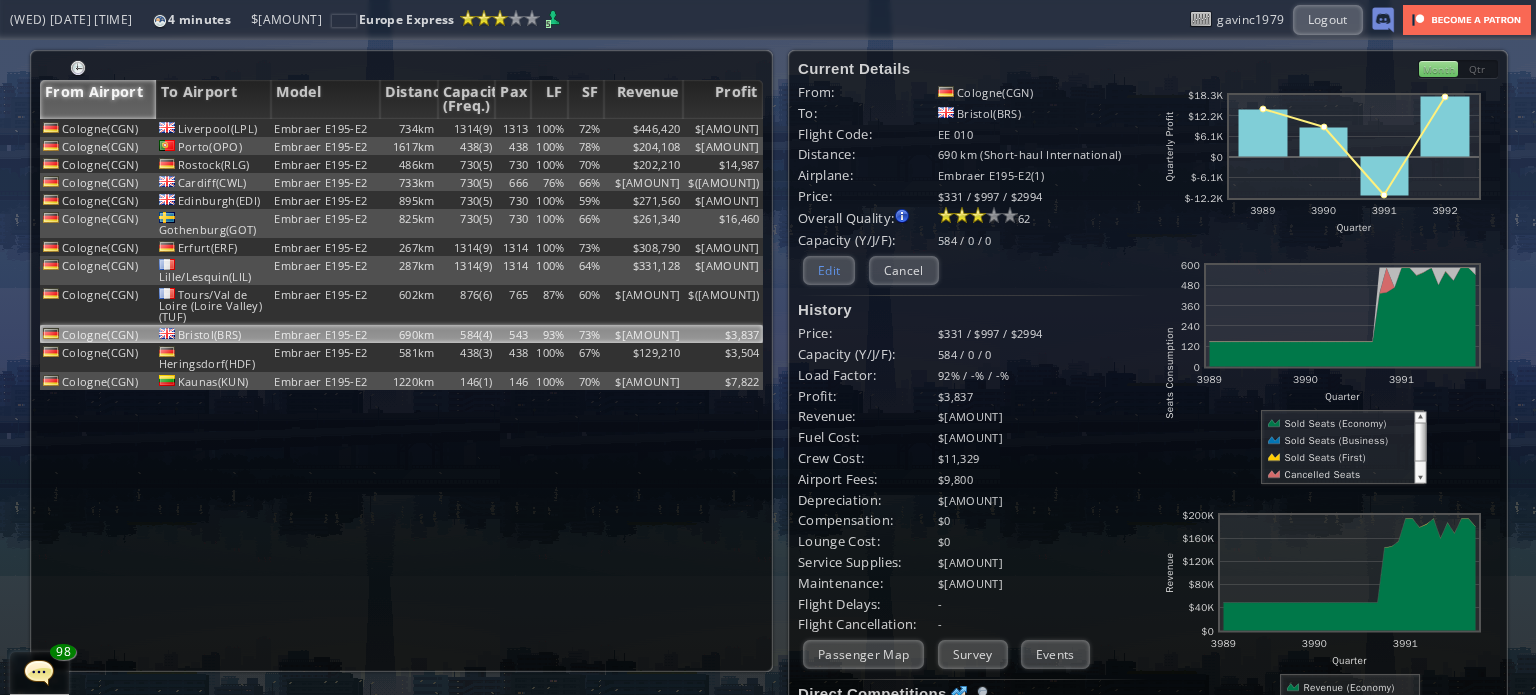 click on "Edit" at bounding box center [829, 270] 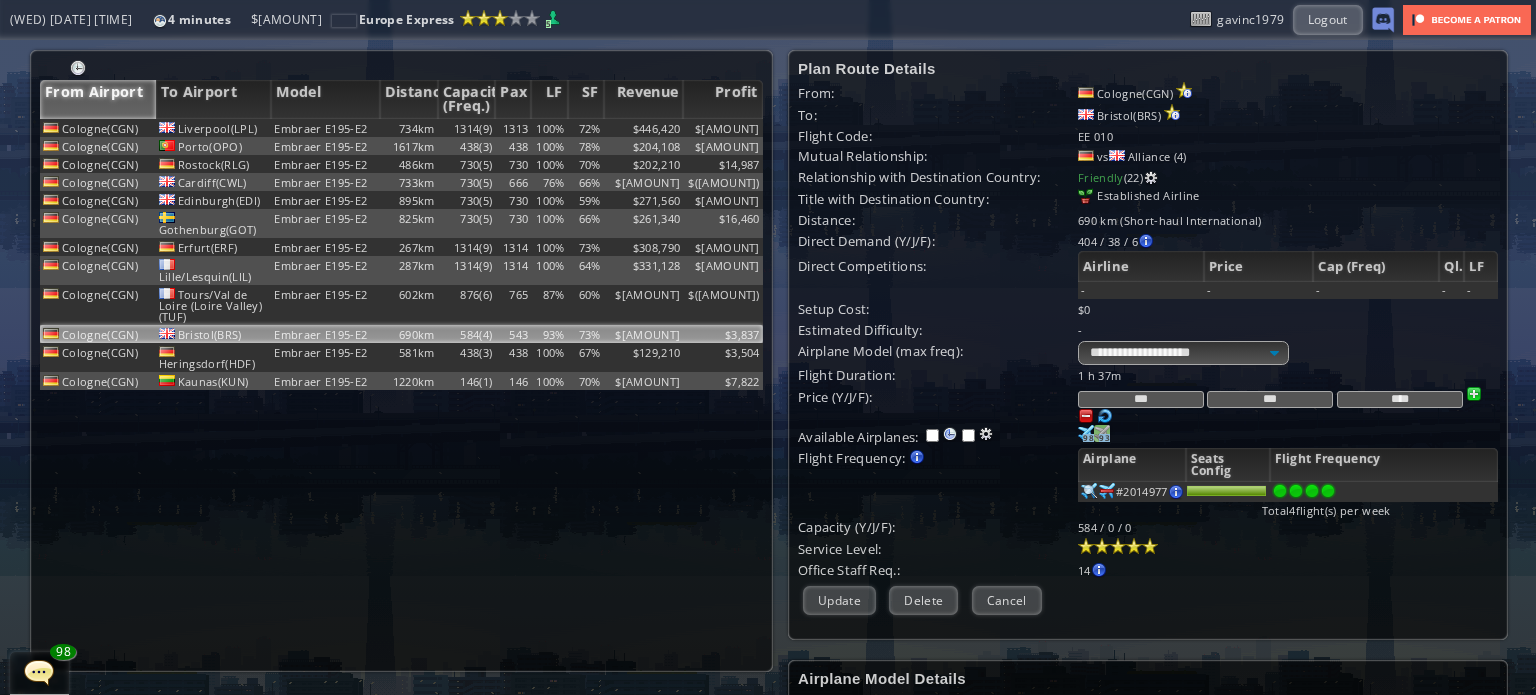 click on "93" at bounding box center [1088, 438] 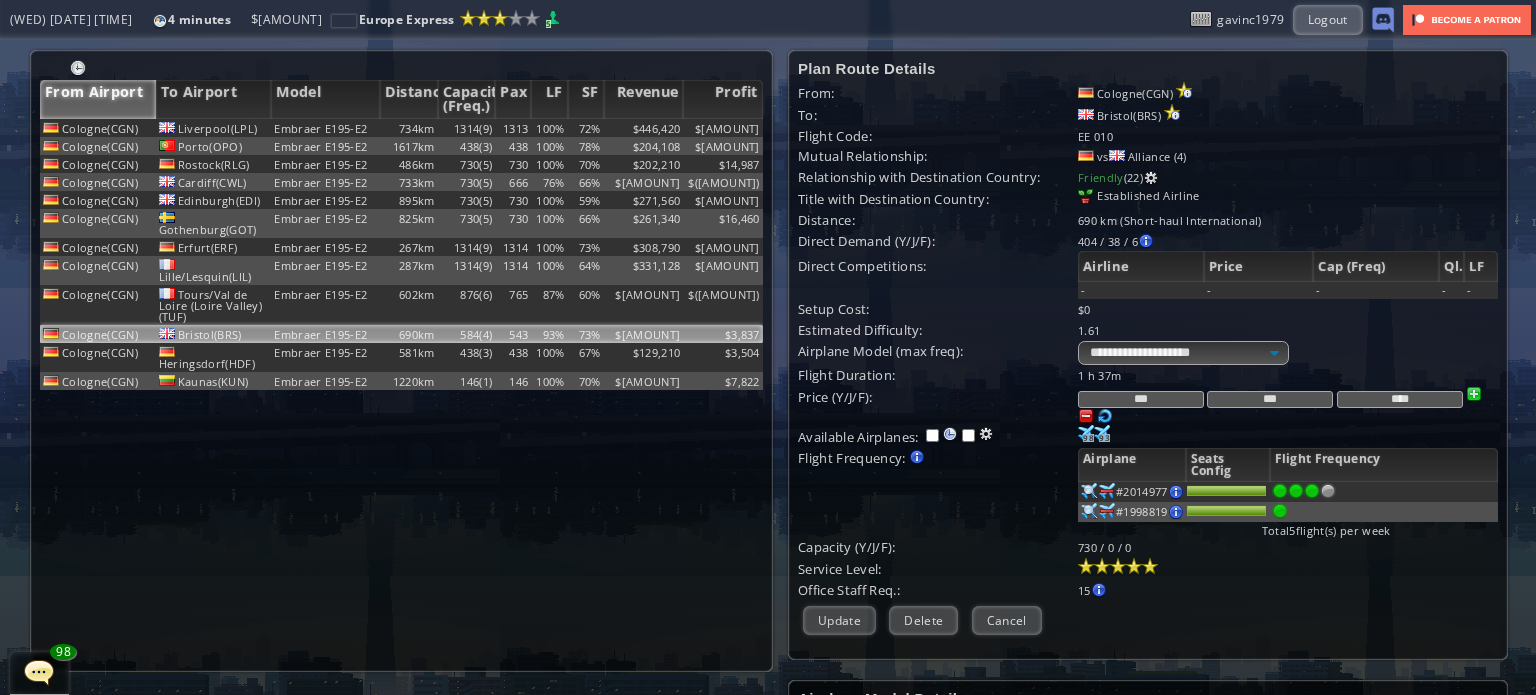 click at bounding box center [1312, 491] 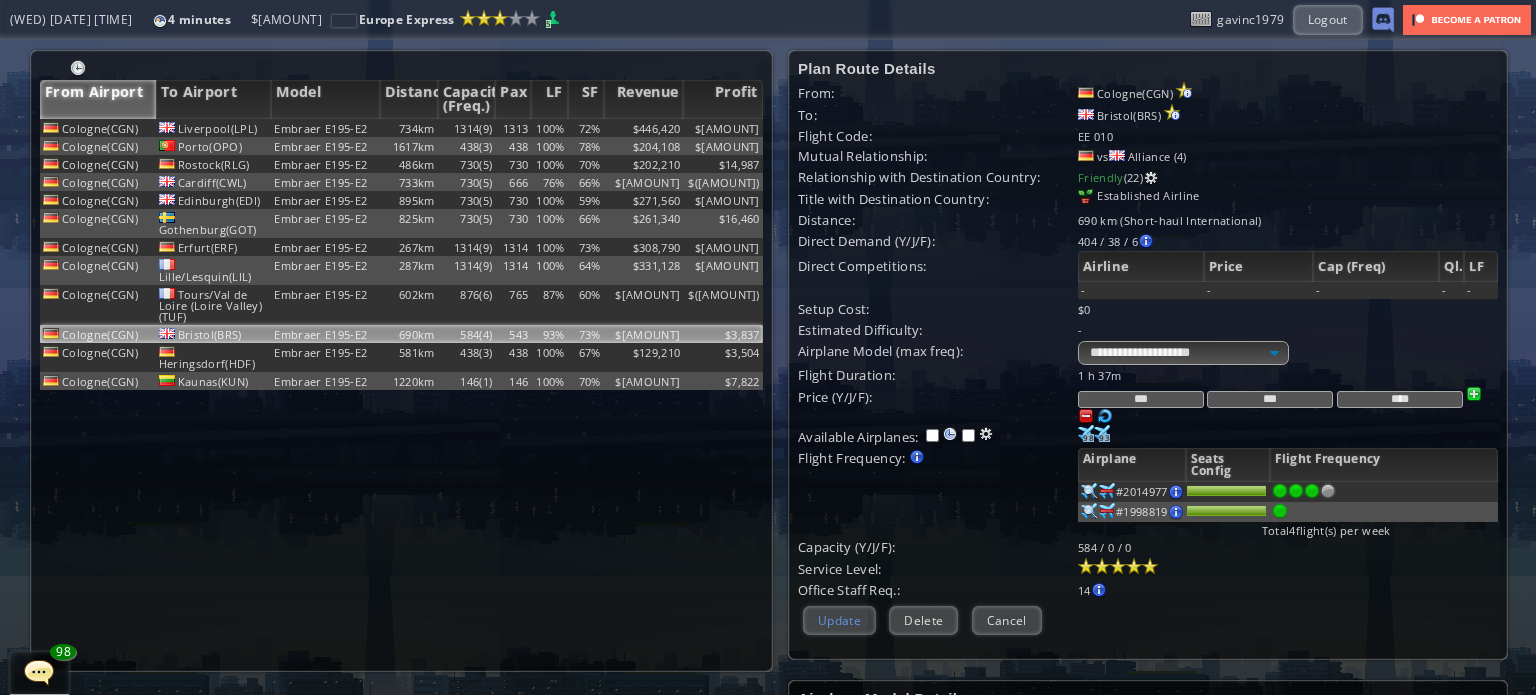 click on "Update" at bounding box center (839, 620) 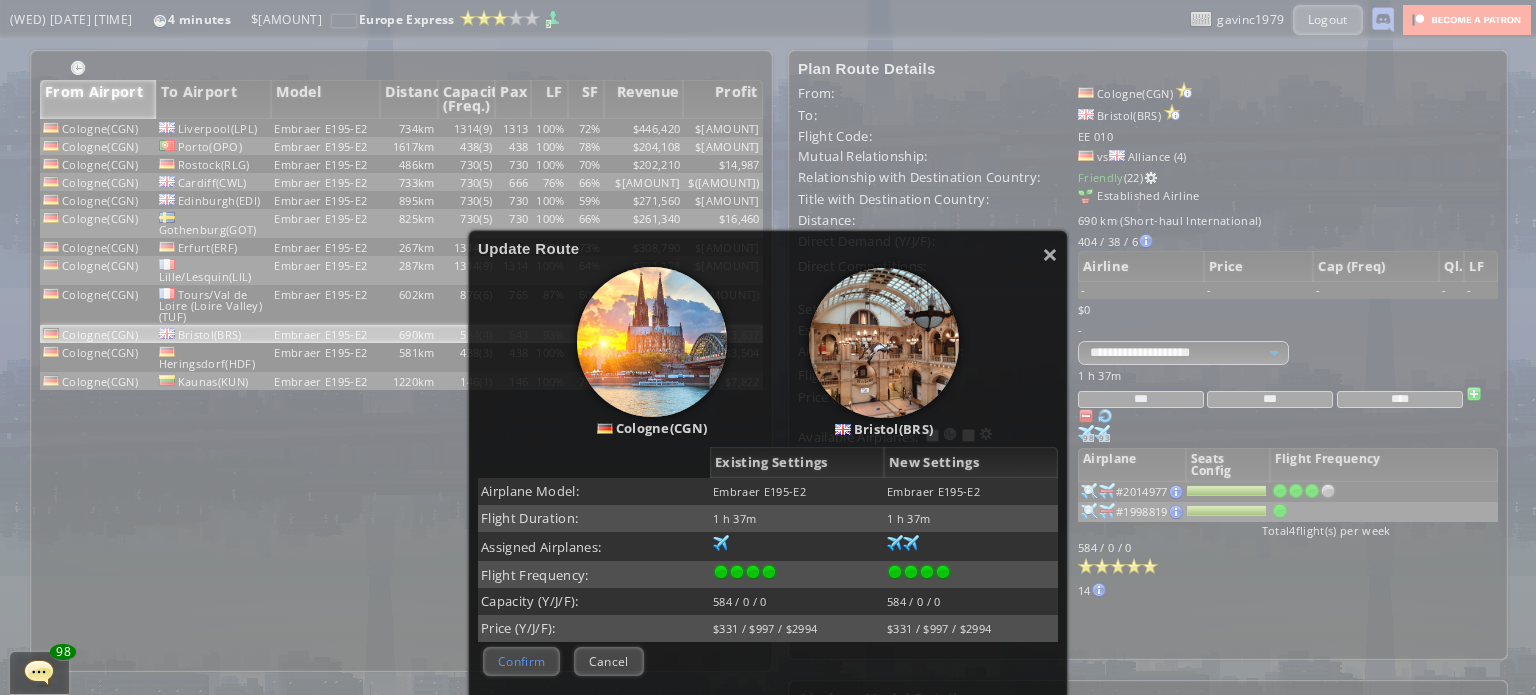 click on "Confirm" at bounding box center (521, 661) 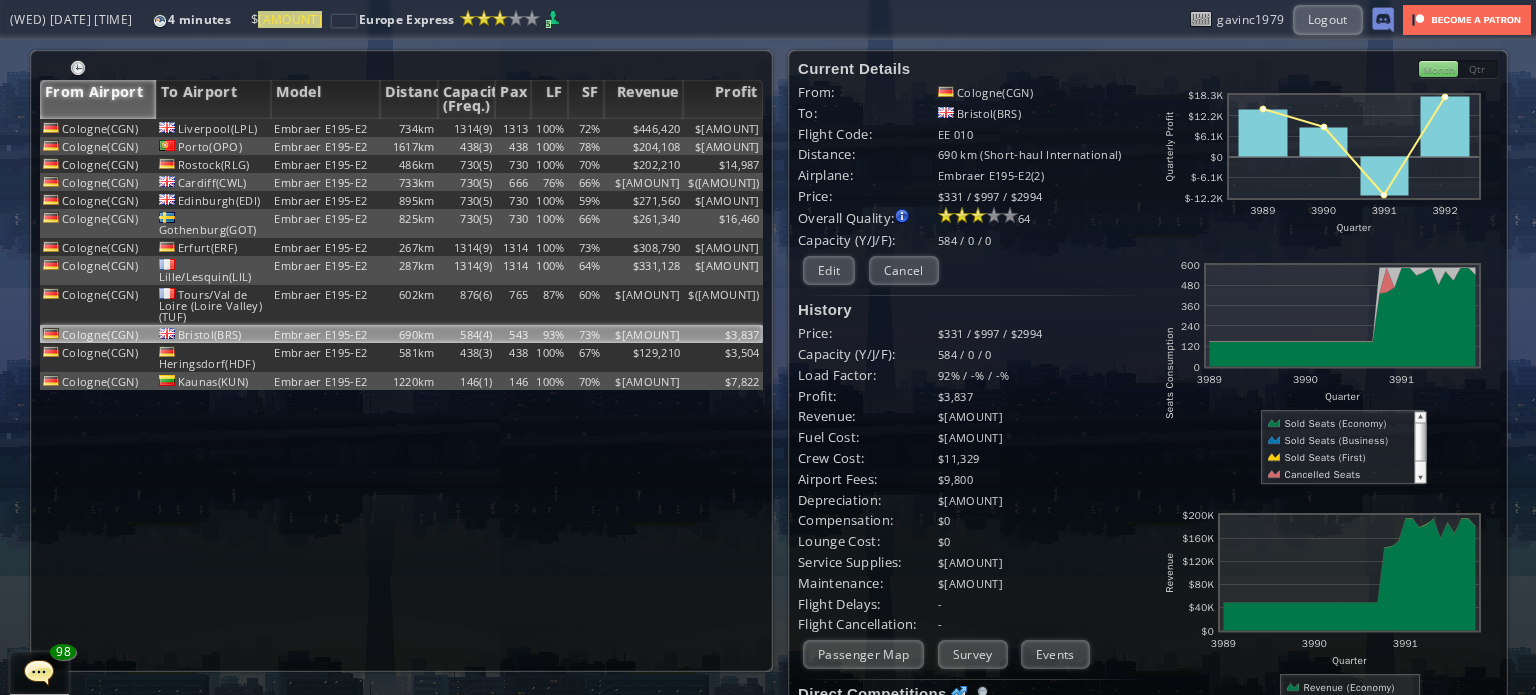 click on "Embraer E195-E2" at bounding box center [325, 128] 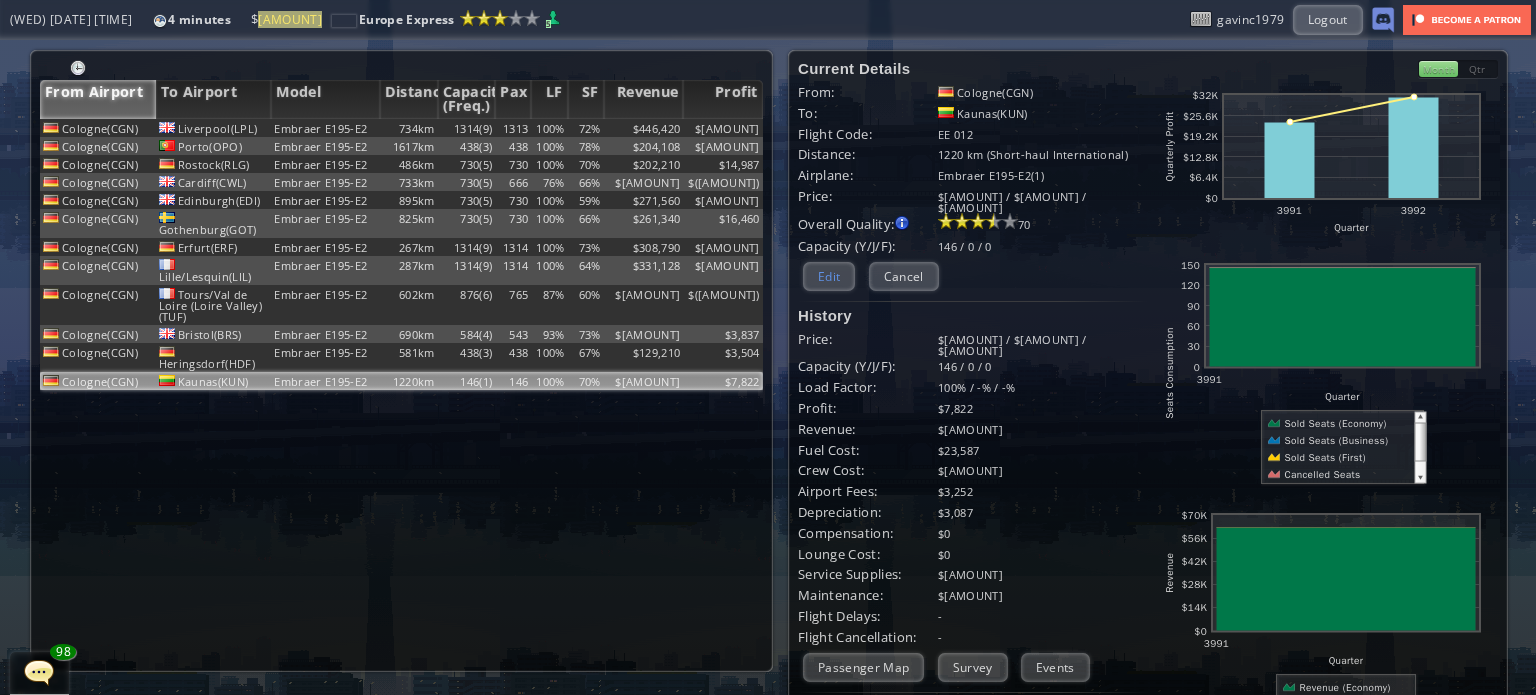 click on "Edit" at bounding box center [829, 276] 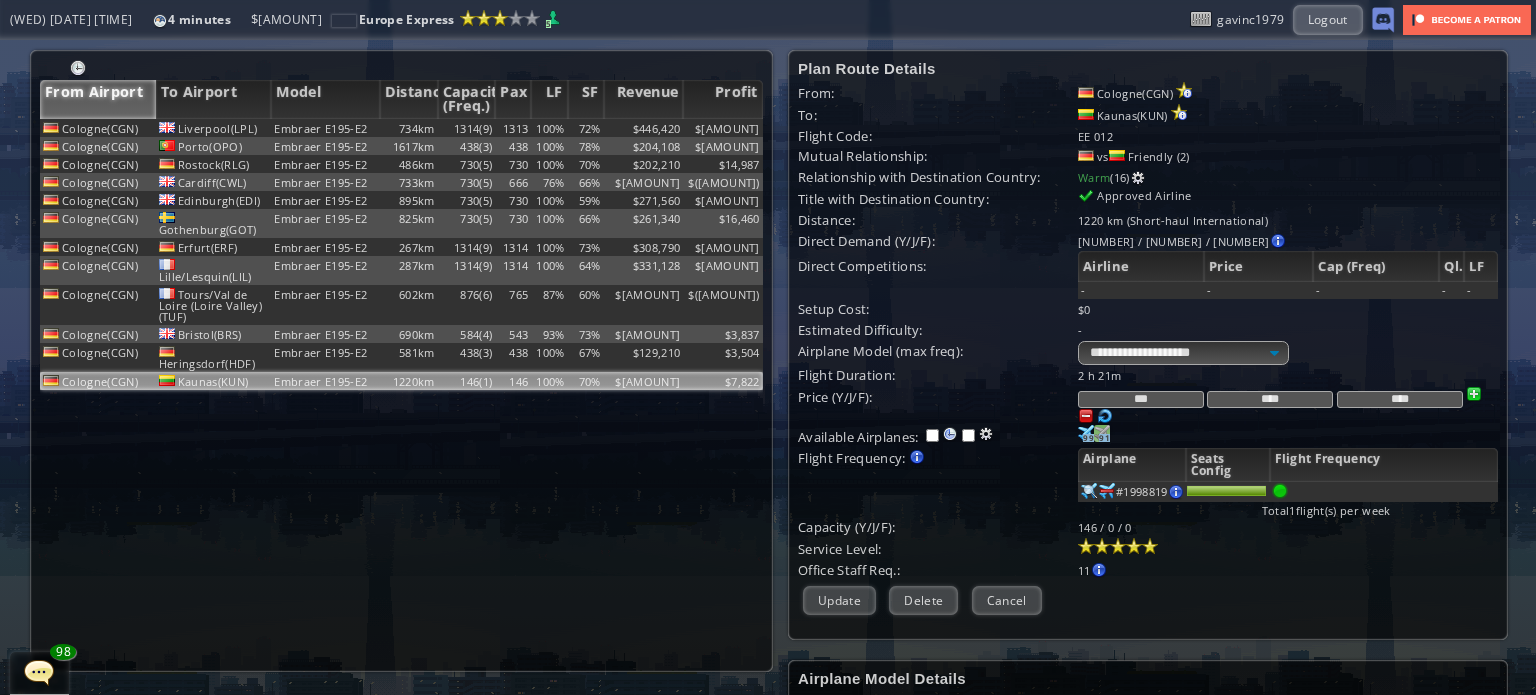click at bounding box center (1086, 433) 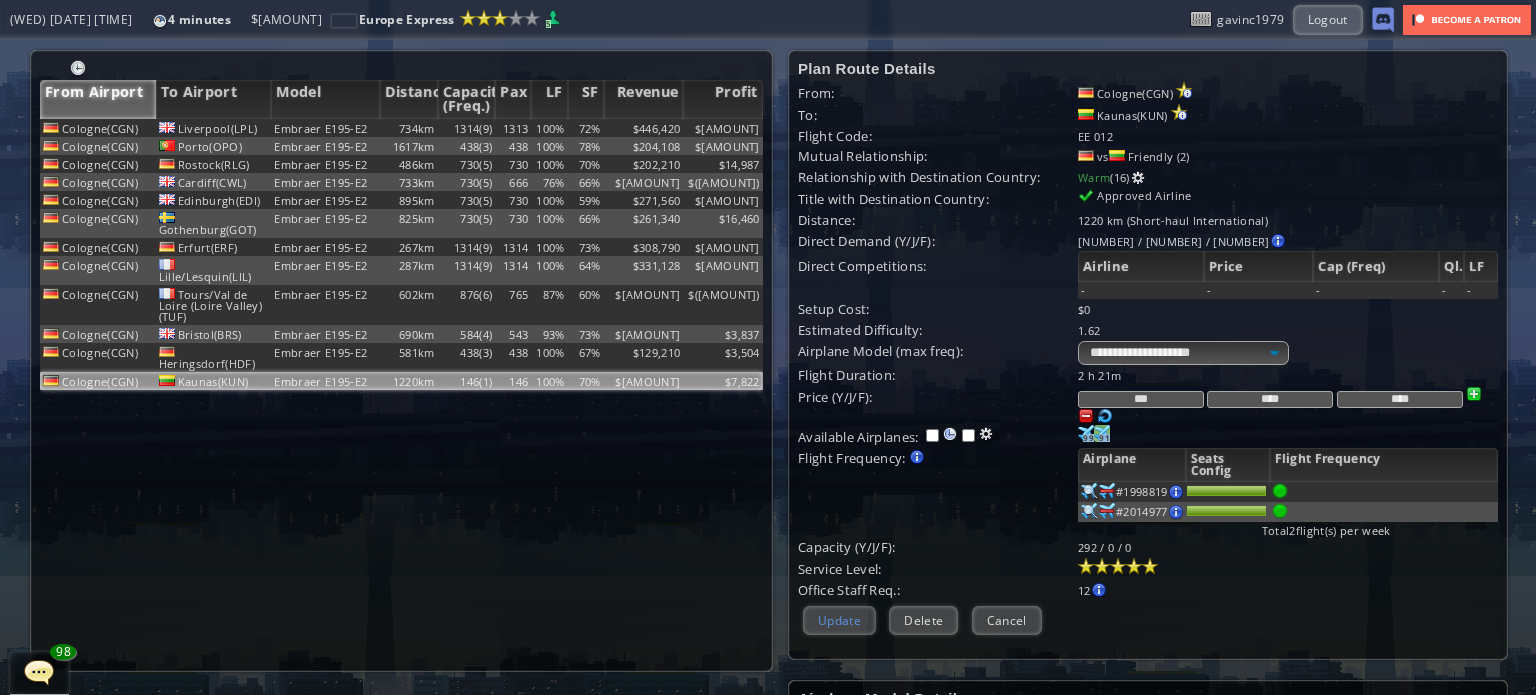 click on "Update" at bounding box center [839, 620] 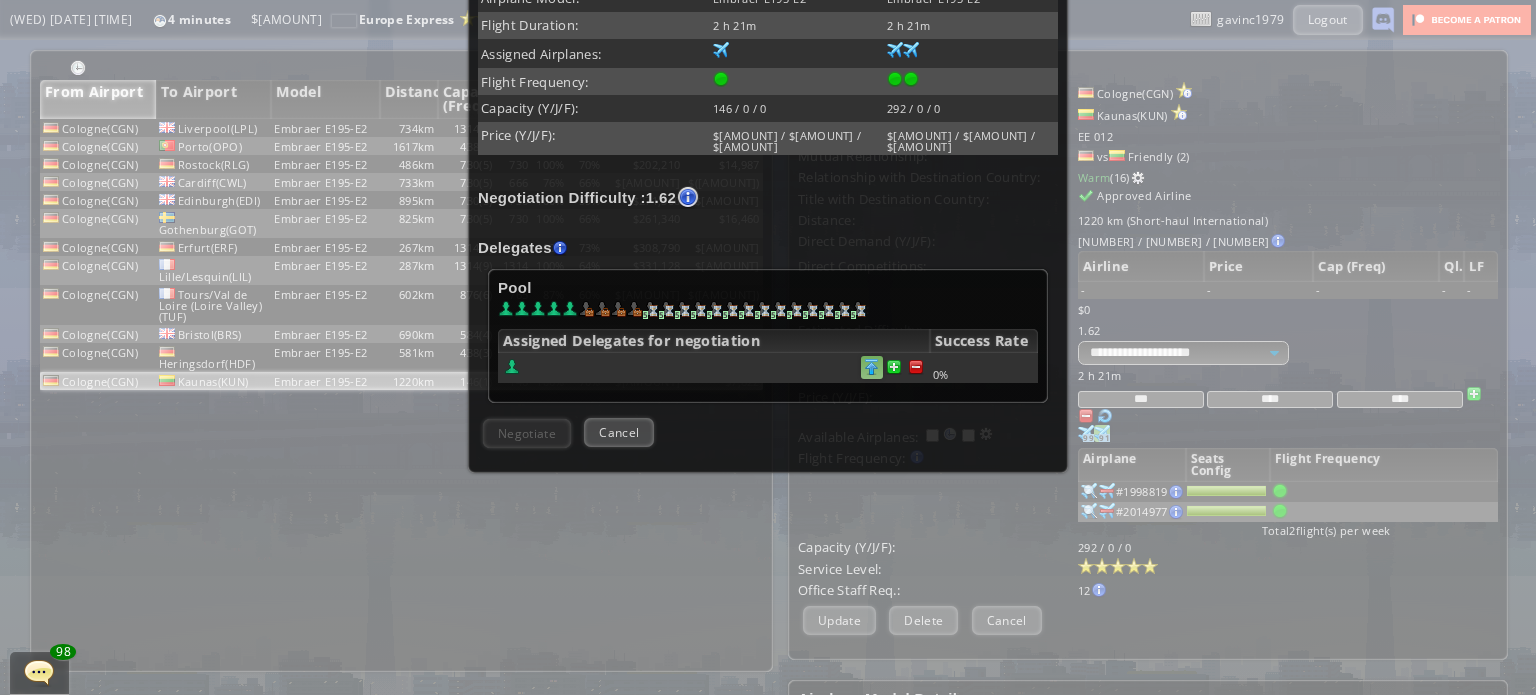 click at bounding box center (916, 367) 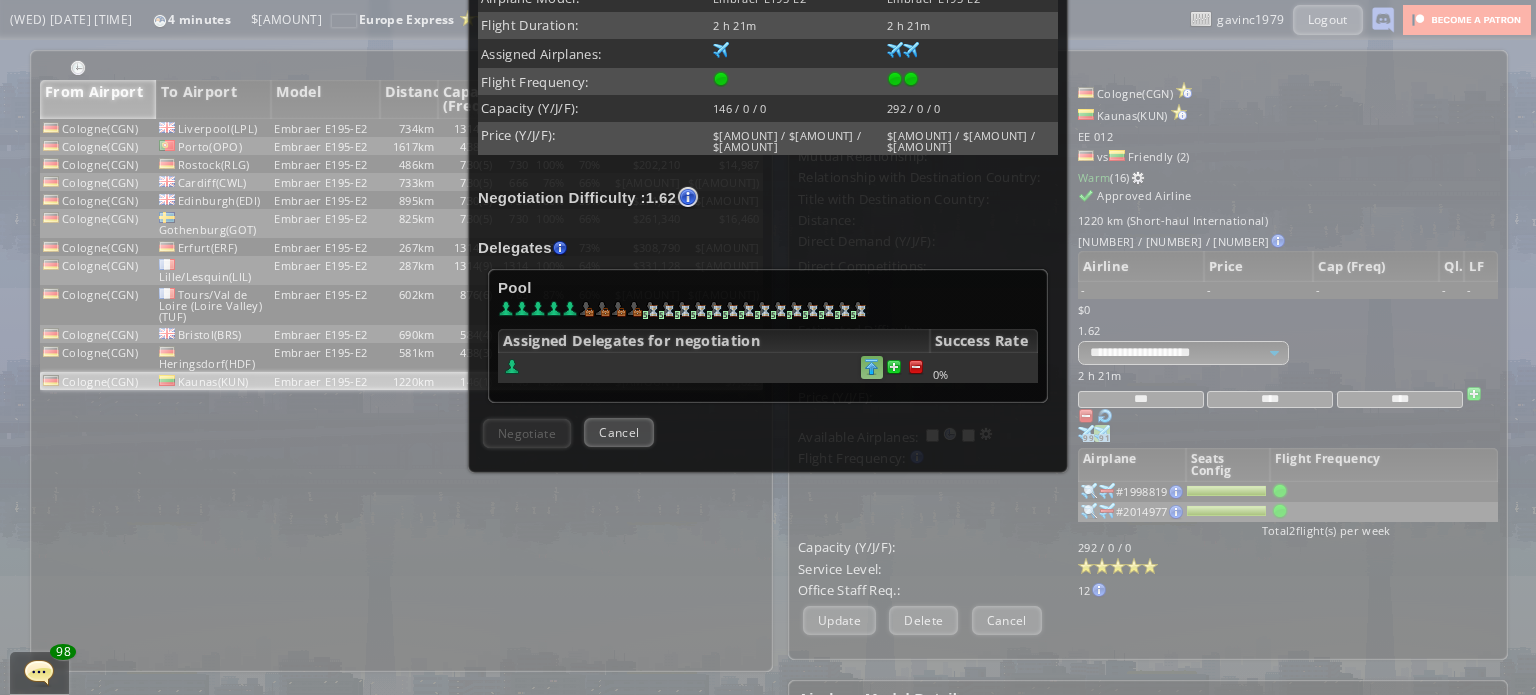scroll, scrollTop: 492, scrollLeft: 0, axis: vertical 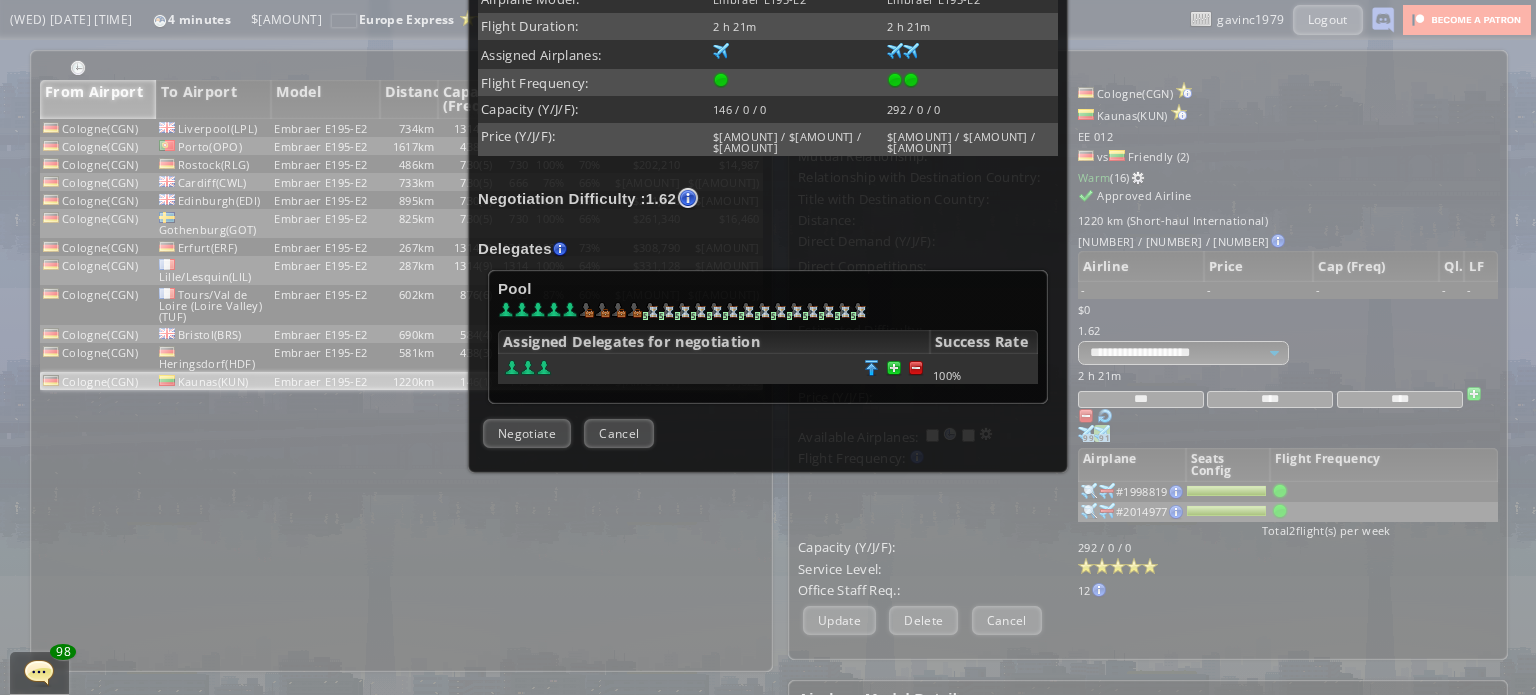 click on "Negotiate" at bounding box center (527, 433) 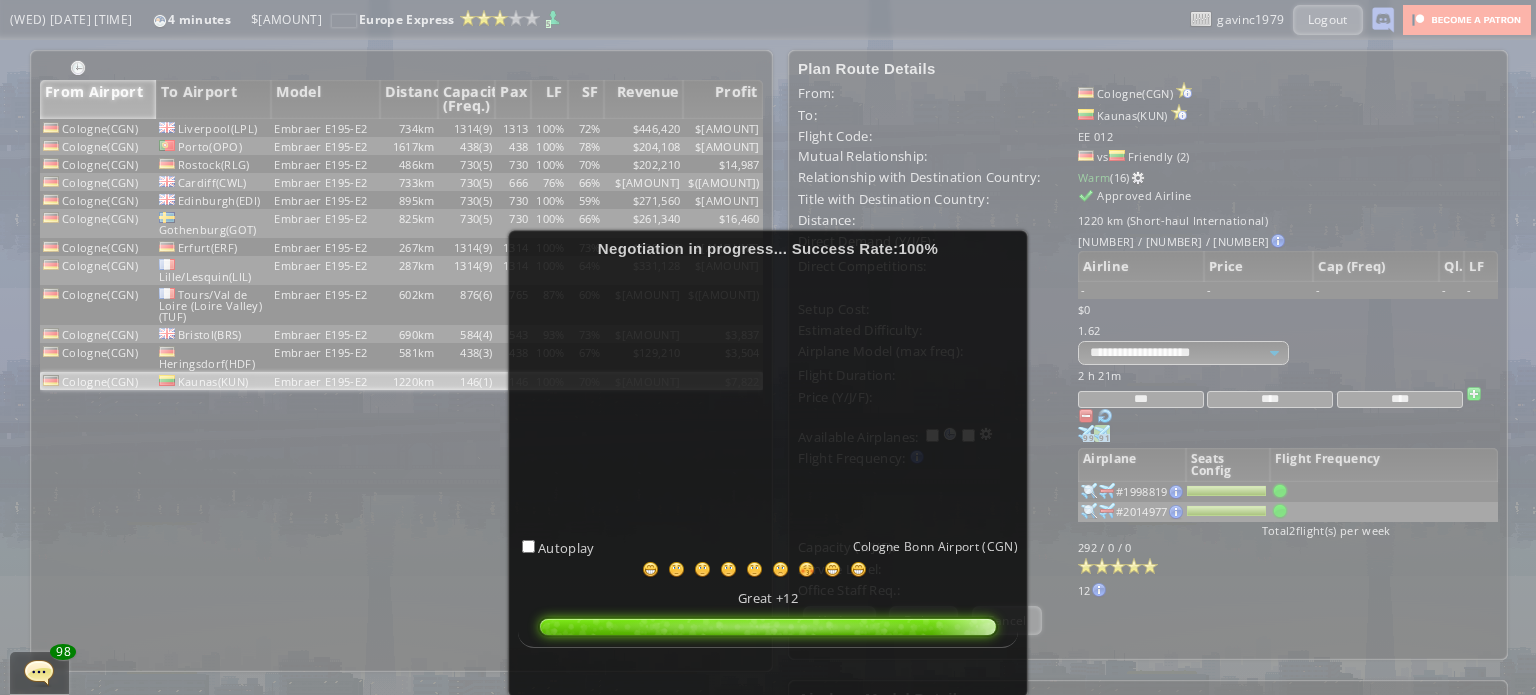 scroll, scrollTop: 100, scrollLeft: 0, axis: vertical 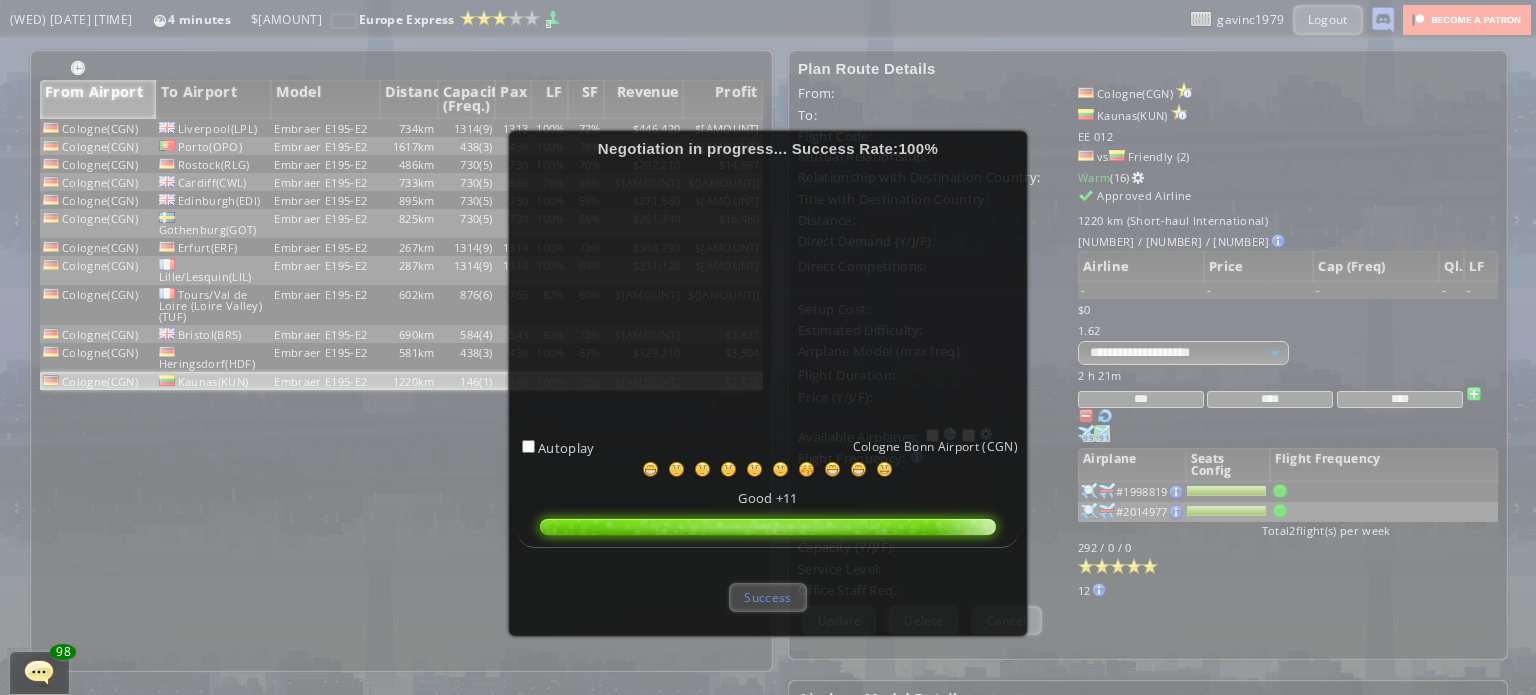 click on "Success" at bounding box center [767, 597] 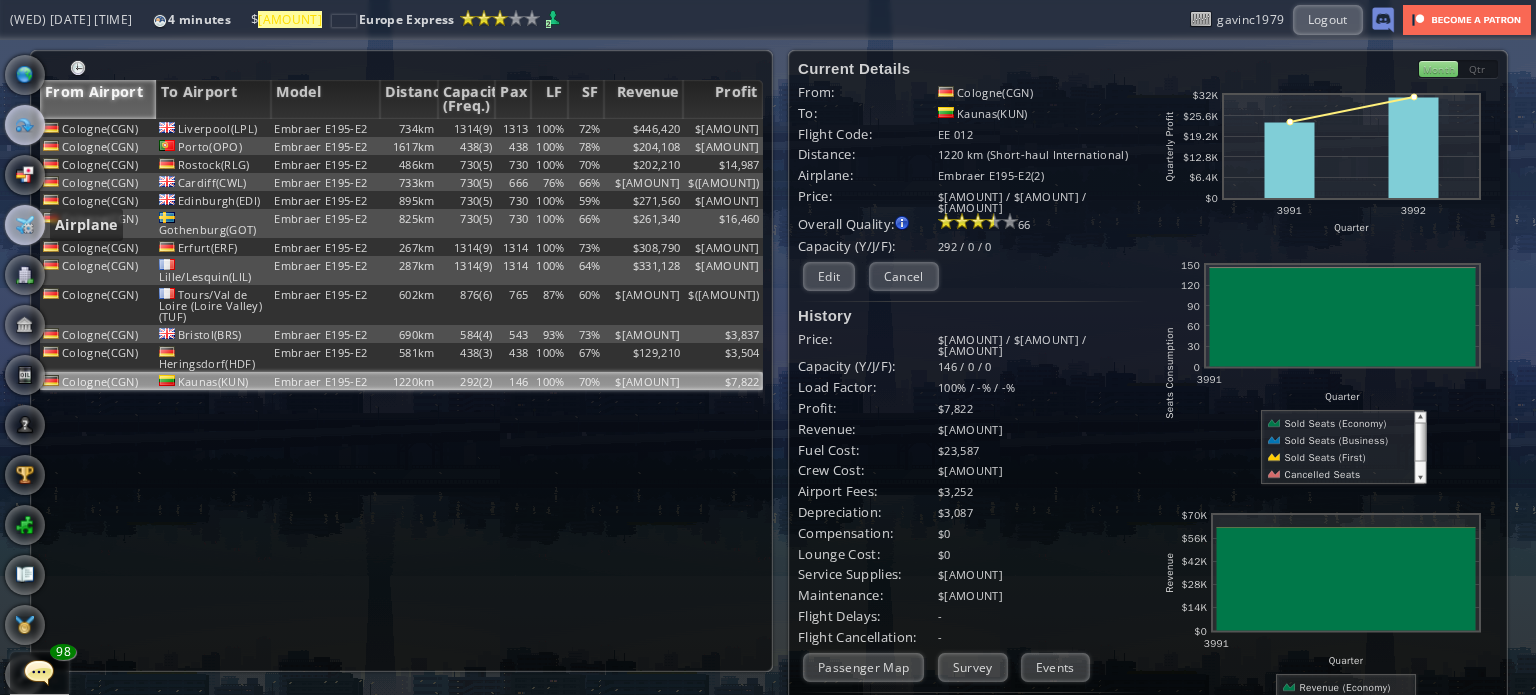 click at bounding box center [25, 225] 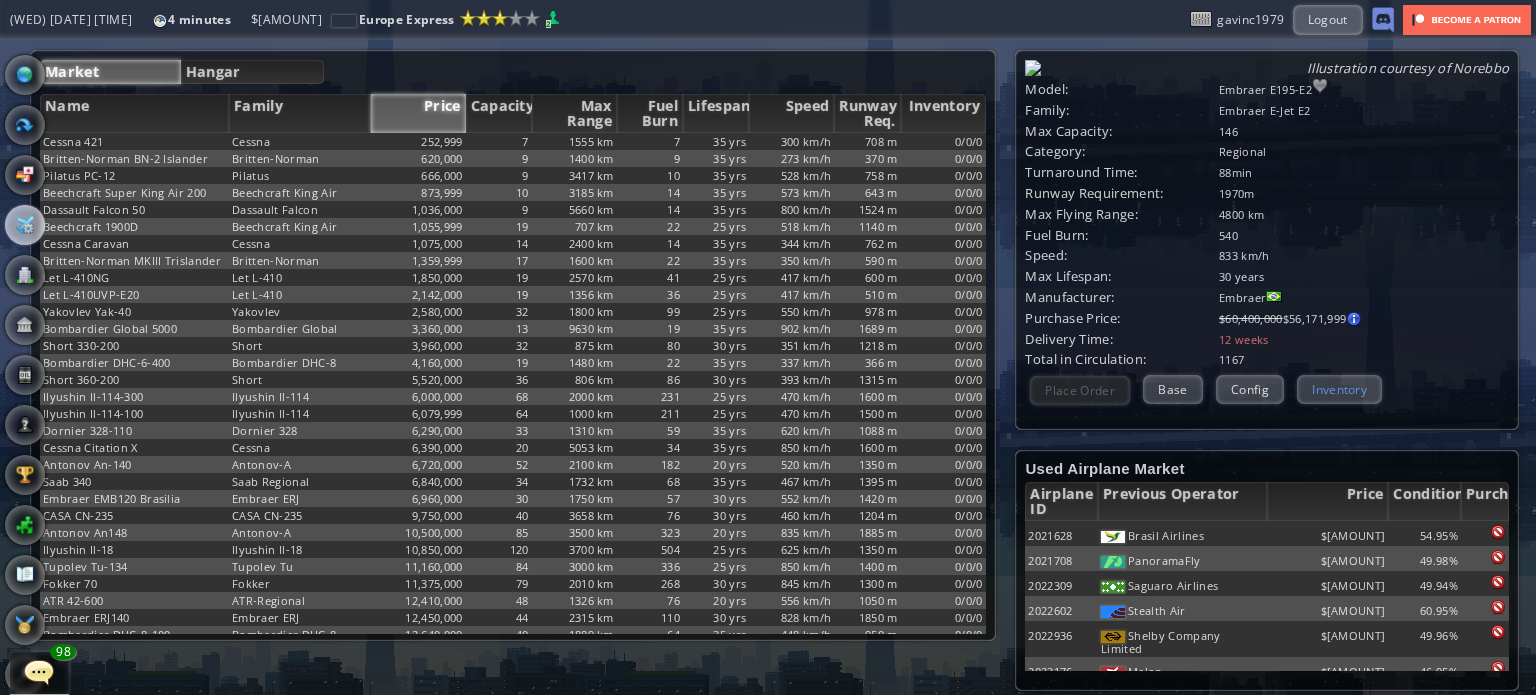 click on "Inventory" at bounding box center [1339, 389] 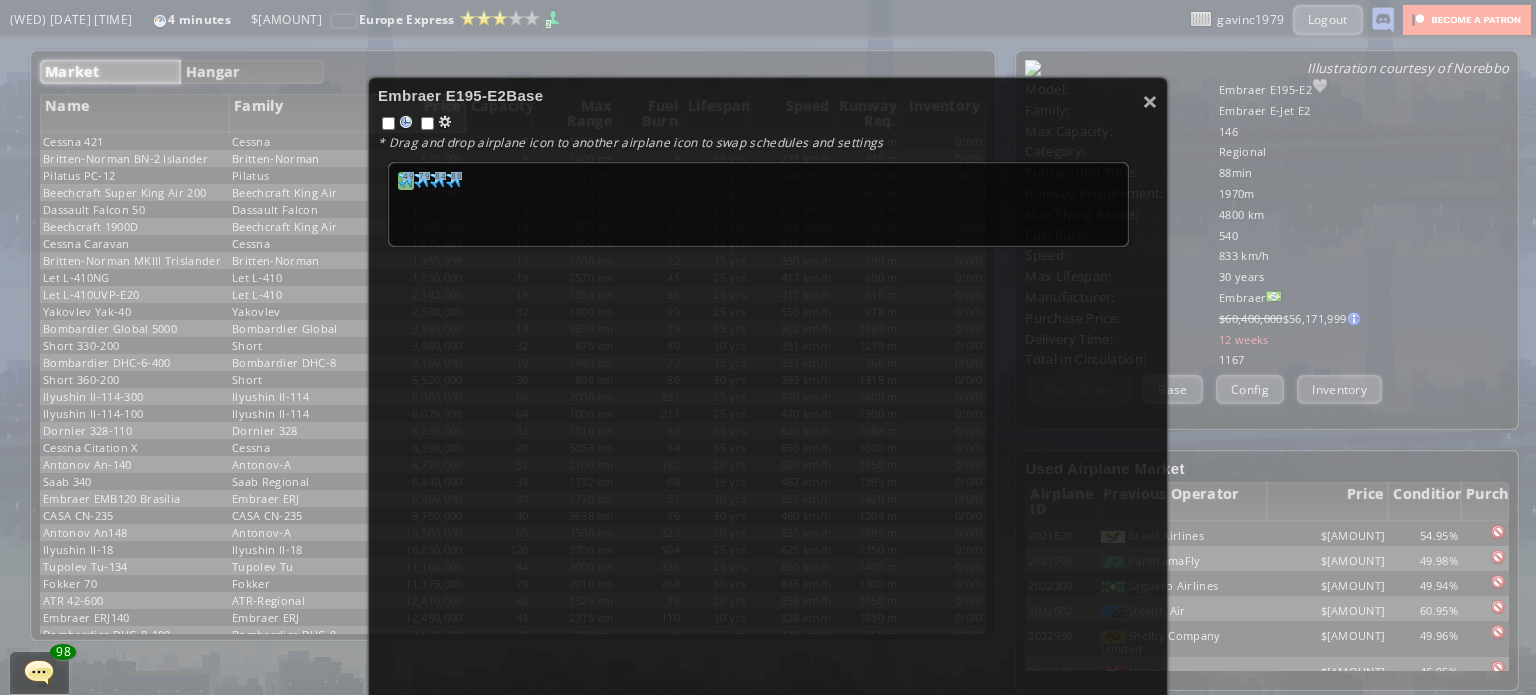 click at bounding box center (406, 180) 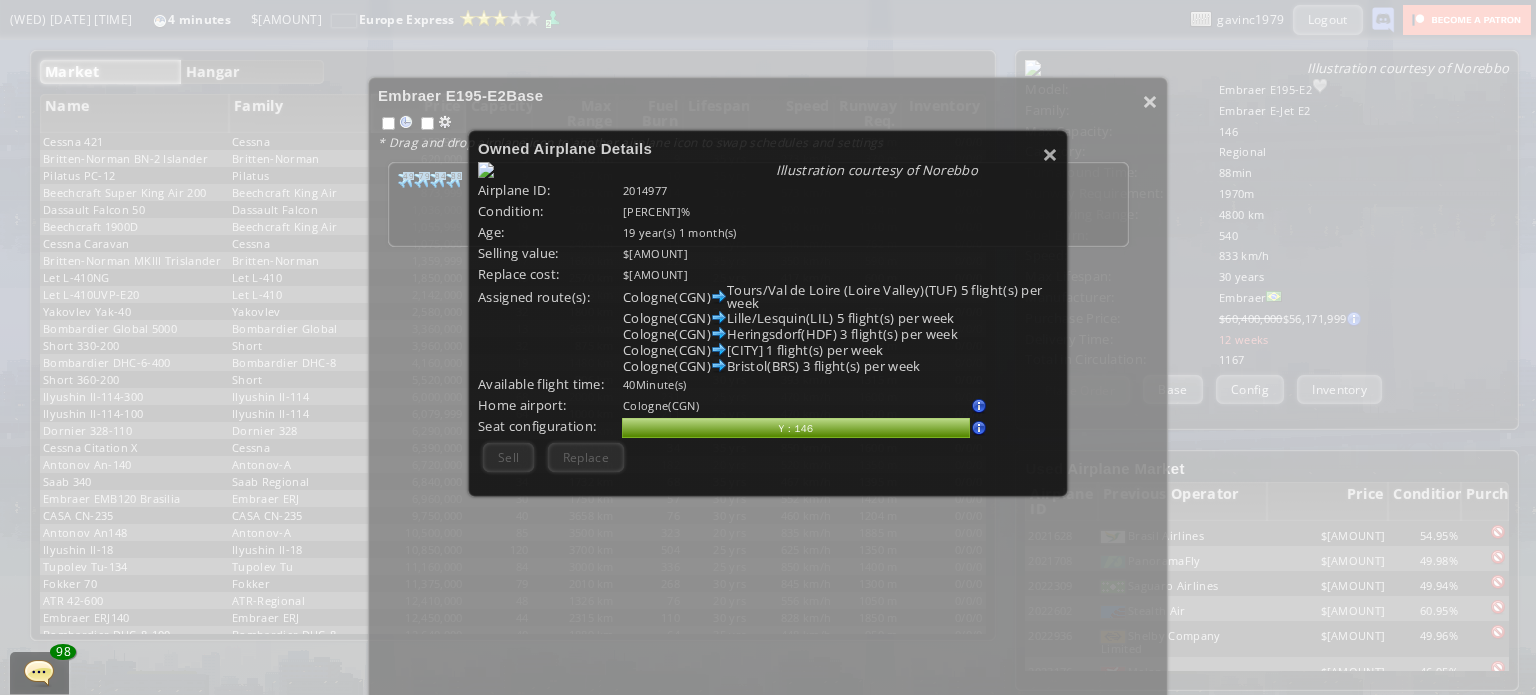 scroll, scrollTop: 100, scrollLeft: 0, axis: vertical 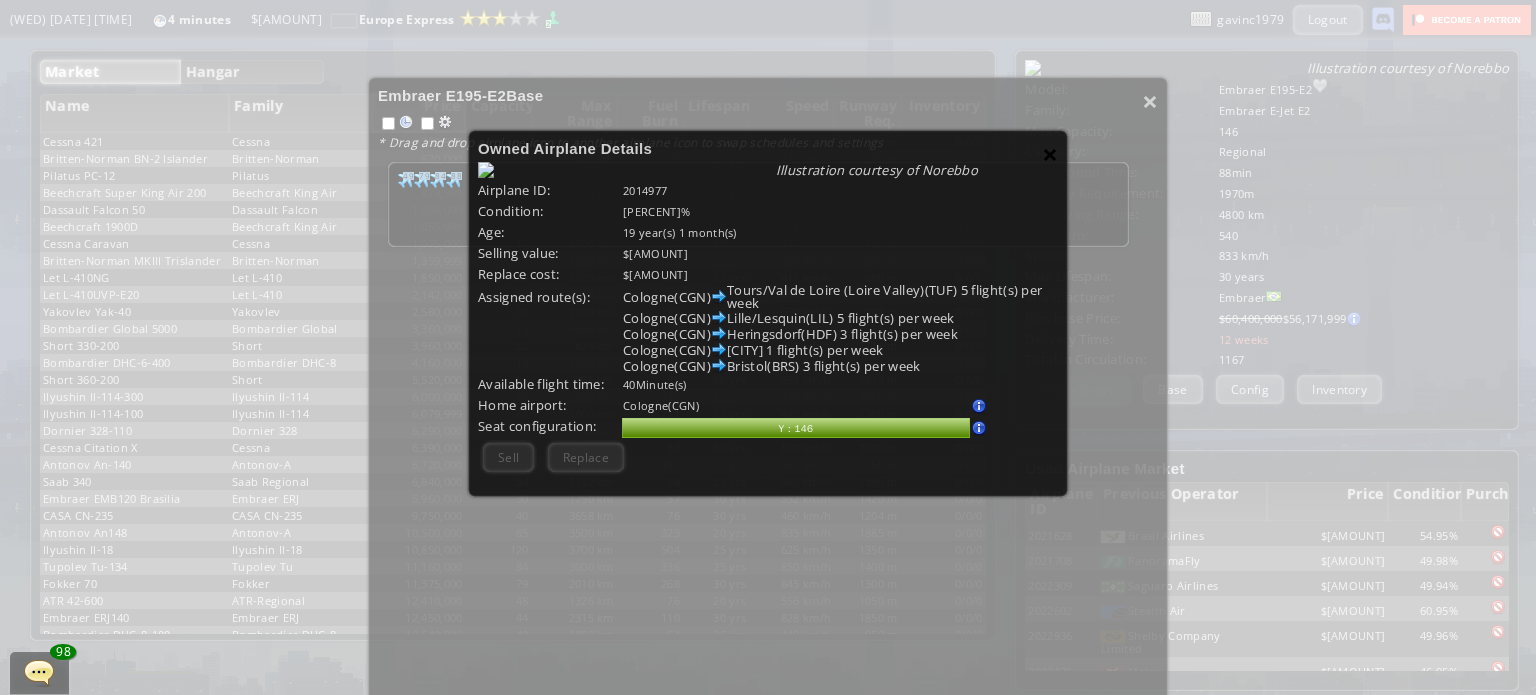 click on "×" at bounding box center (1050, 154) 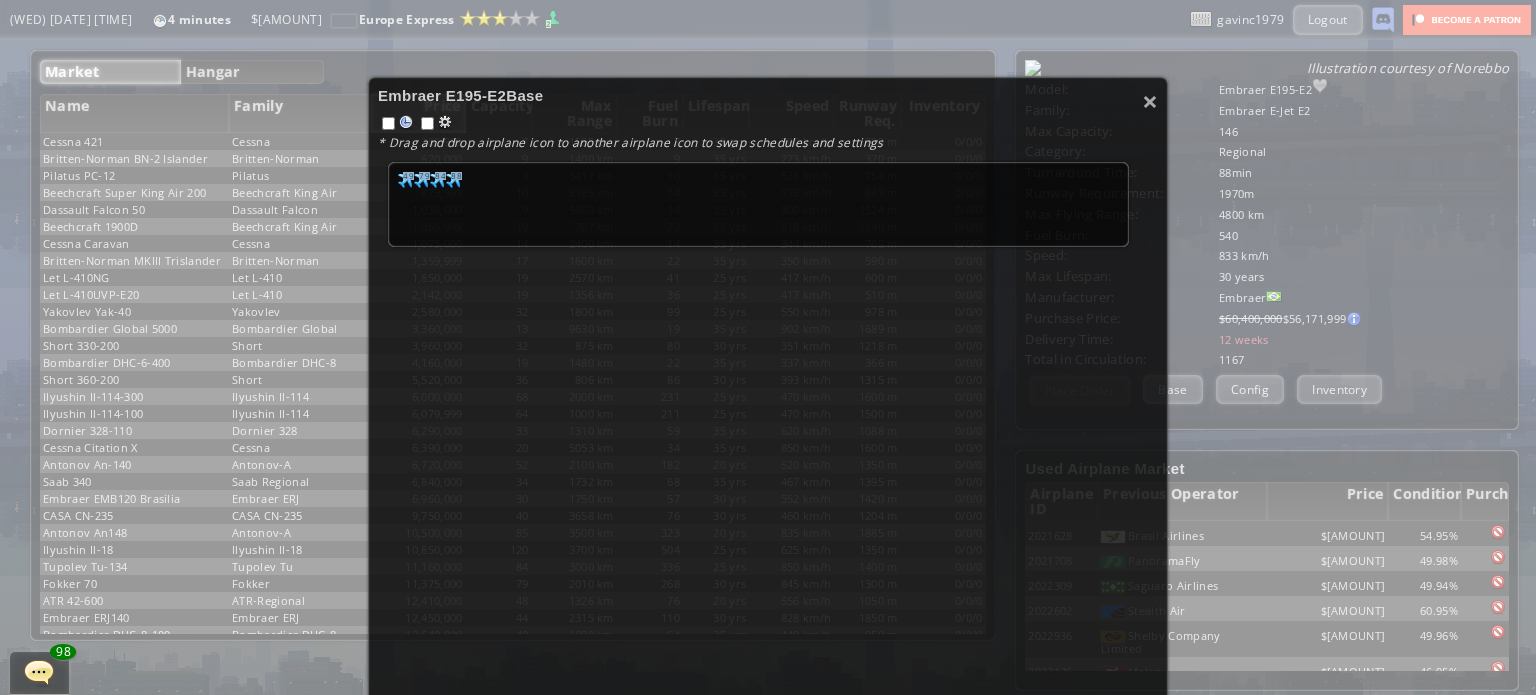 click on "×
Embraer E195-E2  Base
* Drag and drop airplane icon to another airplane icon to swap schedules and settings
[NUMBER] [NUMBER] [NUMBER] [NUMBER] [NUMBER] [NUMBER] [NUMBER] [NUMBER]" at bounding box center [768, 477] 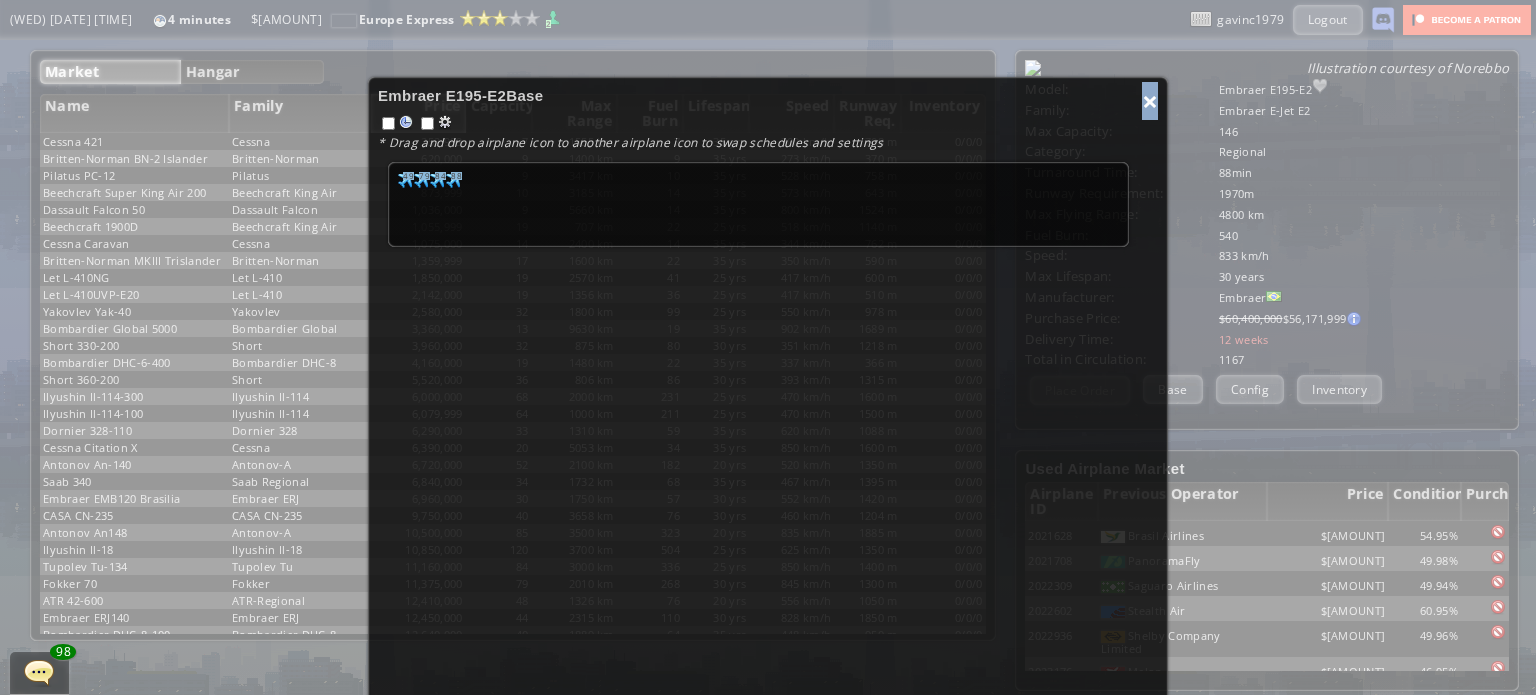 click on "×" at bounding box center (1150, 101) 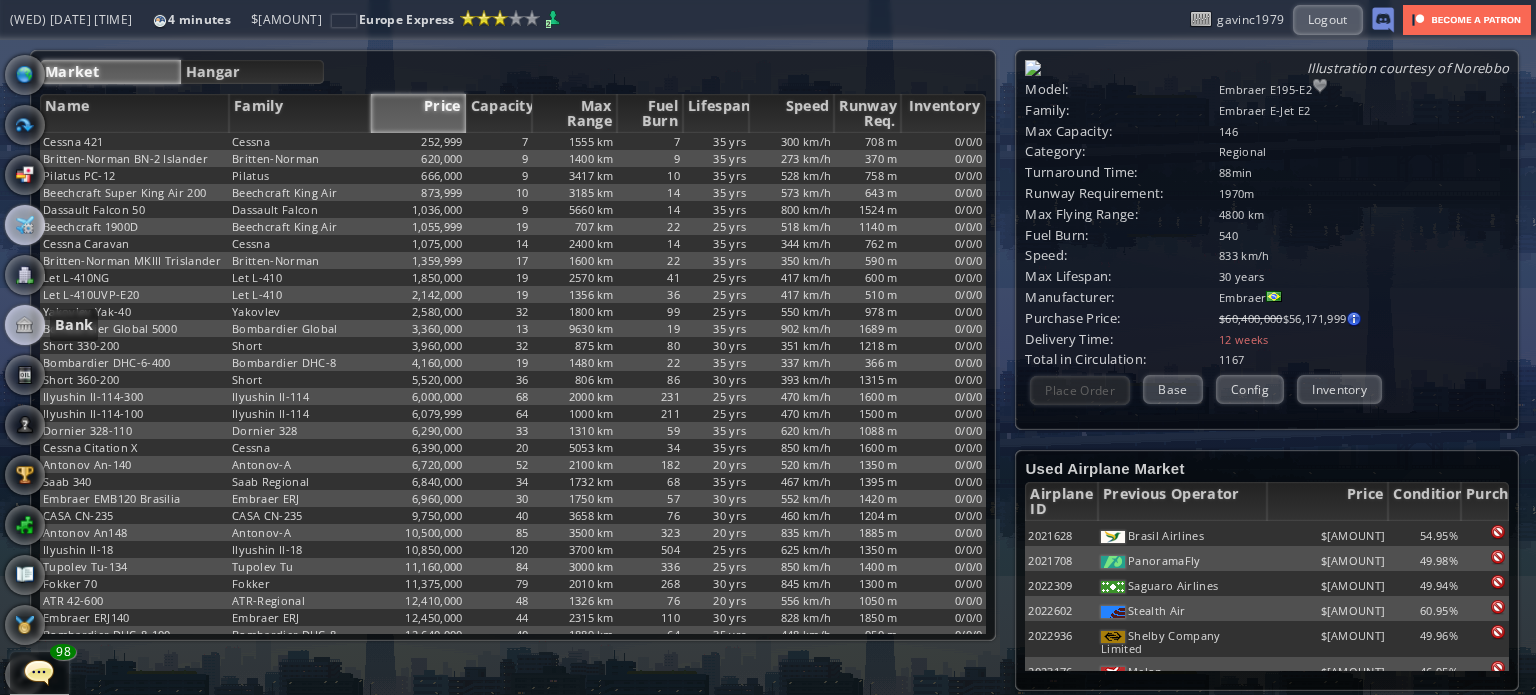click at bounding box center [25, 325] 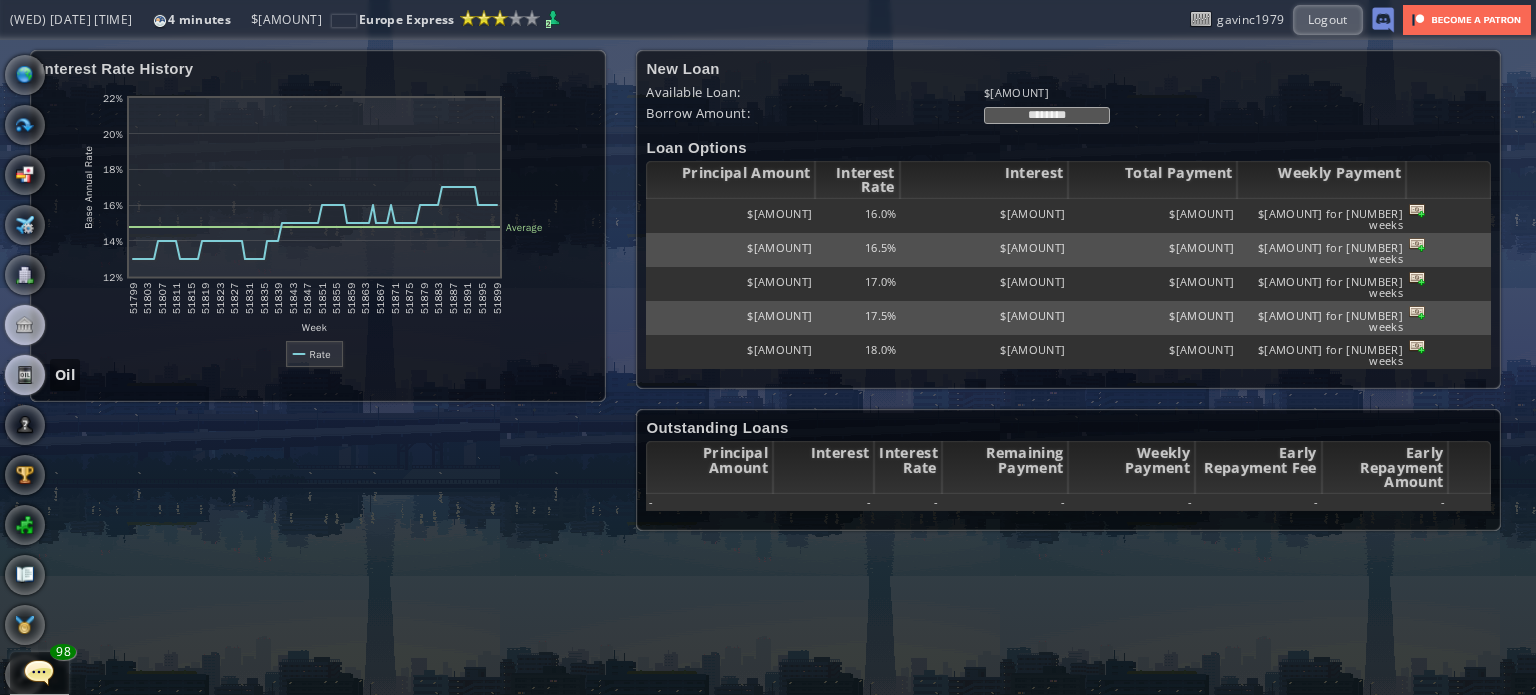 click at bounding box center [25, 375] 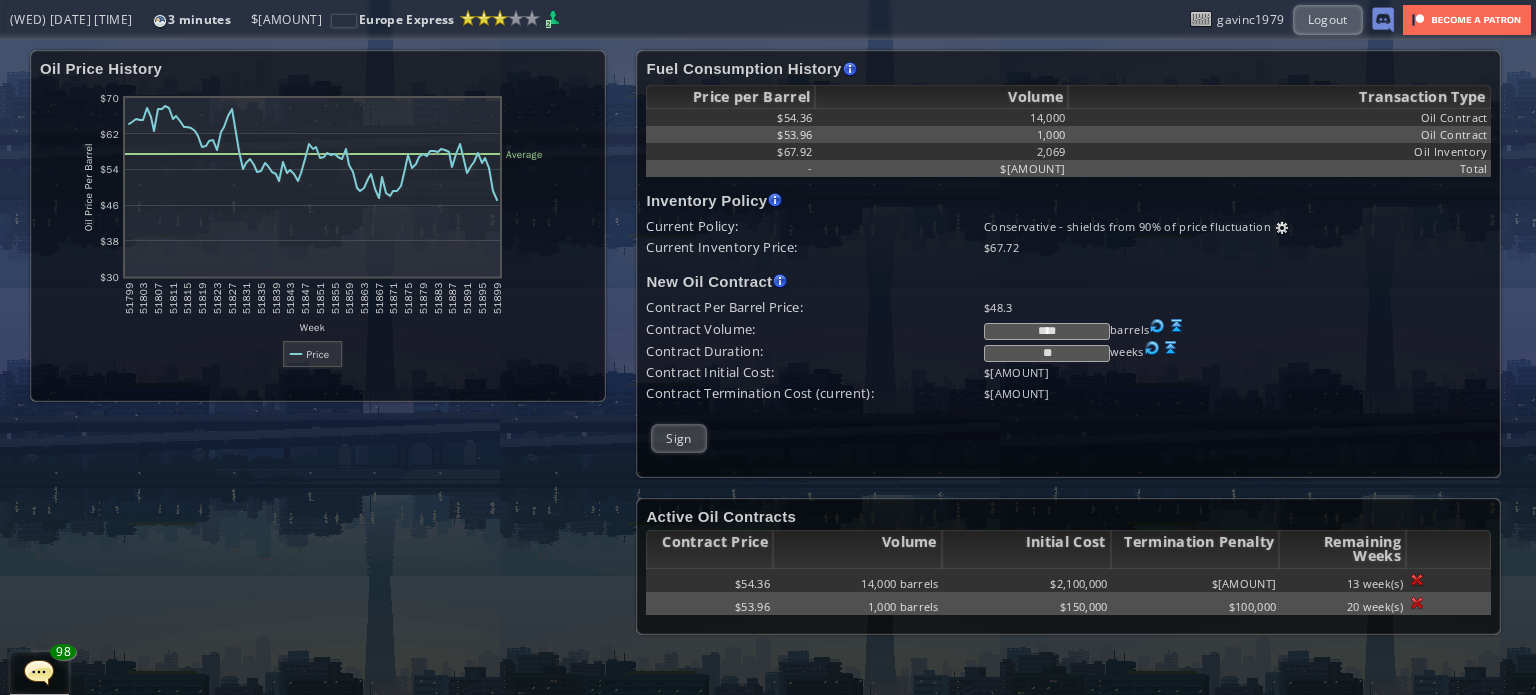drag, startPoint x: 1073, startPoint y: 331, endPoint x: 908, endPoint y: 343, distance: 165.43579 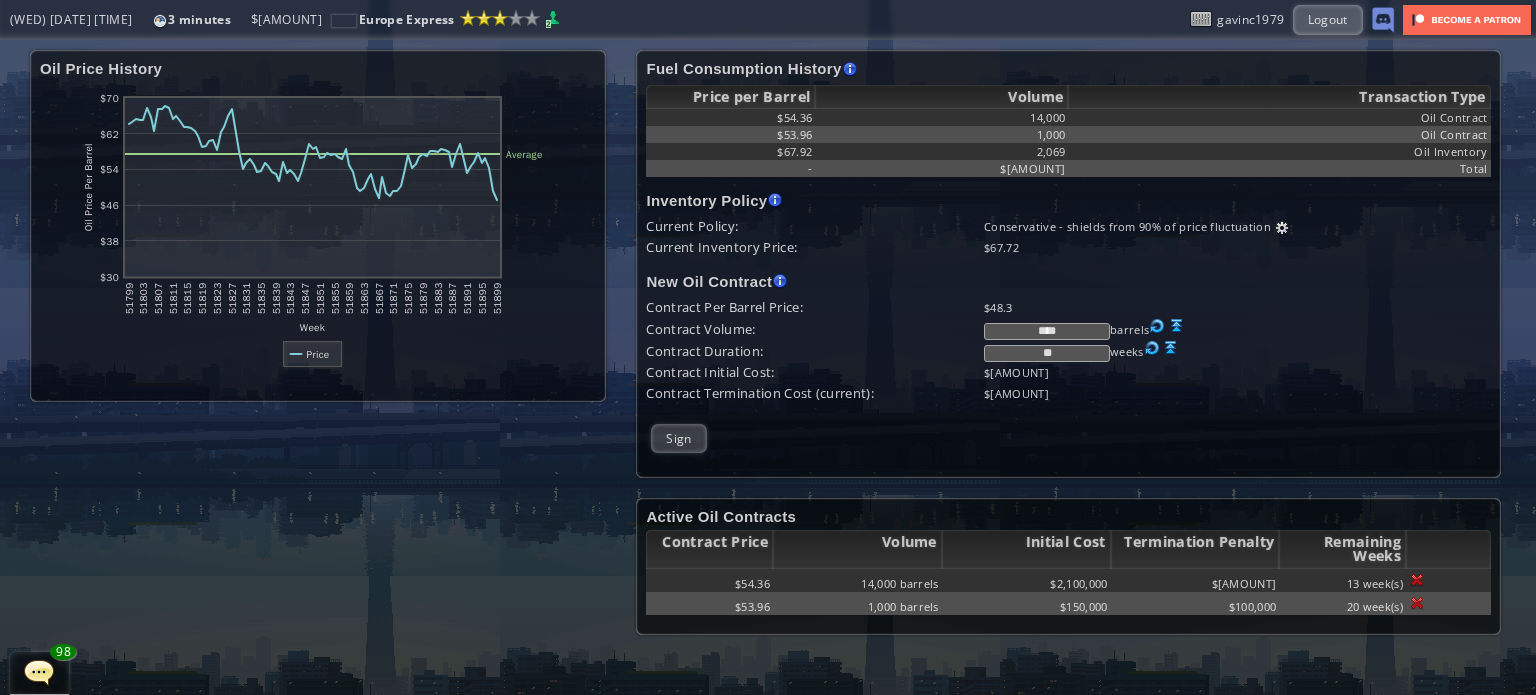 click on "Contract Per Barrel Price:
$[AMOUNT]
Contract Volume:
[AMOUNT]  barrels
Contract Duration:
[AMOUNT]  weeks
Contract Initial Cost:
$[AMOUNT]
Contract Termination Cost (current):
$[AMOUNT]" at bounding box center [1068, 350] 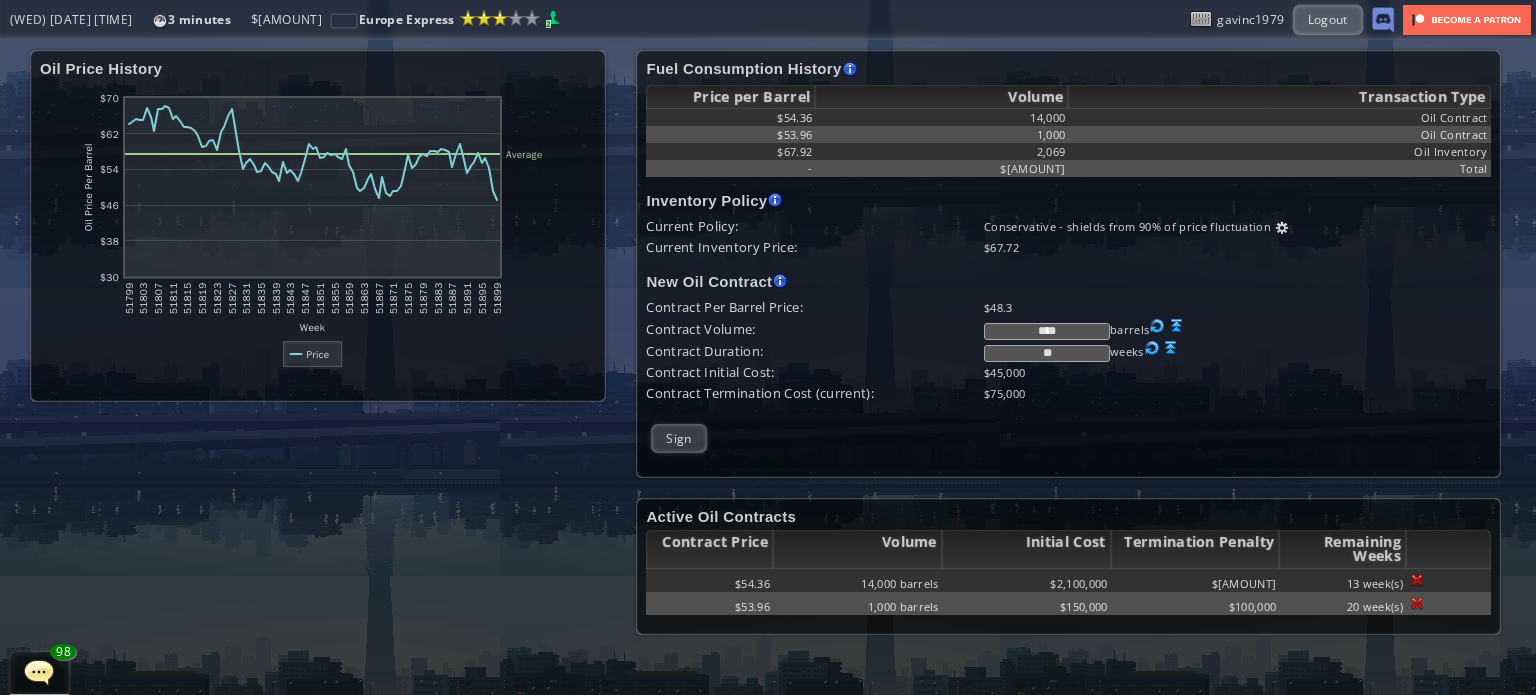 type on "****" 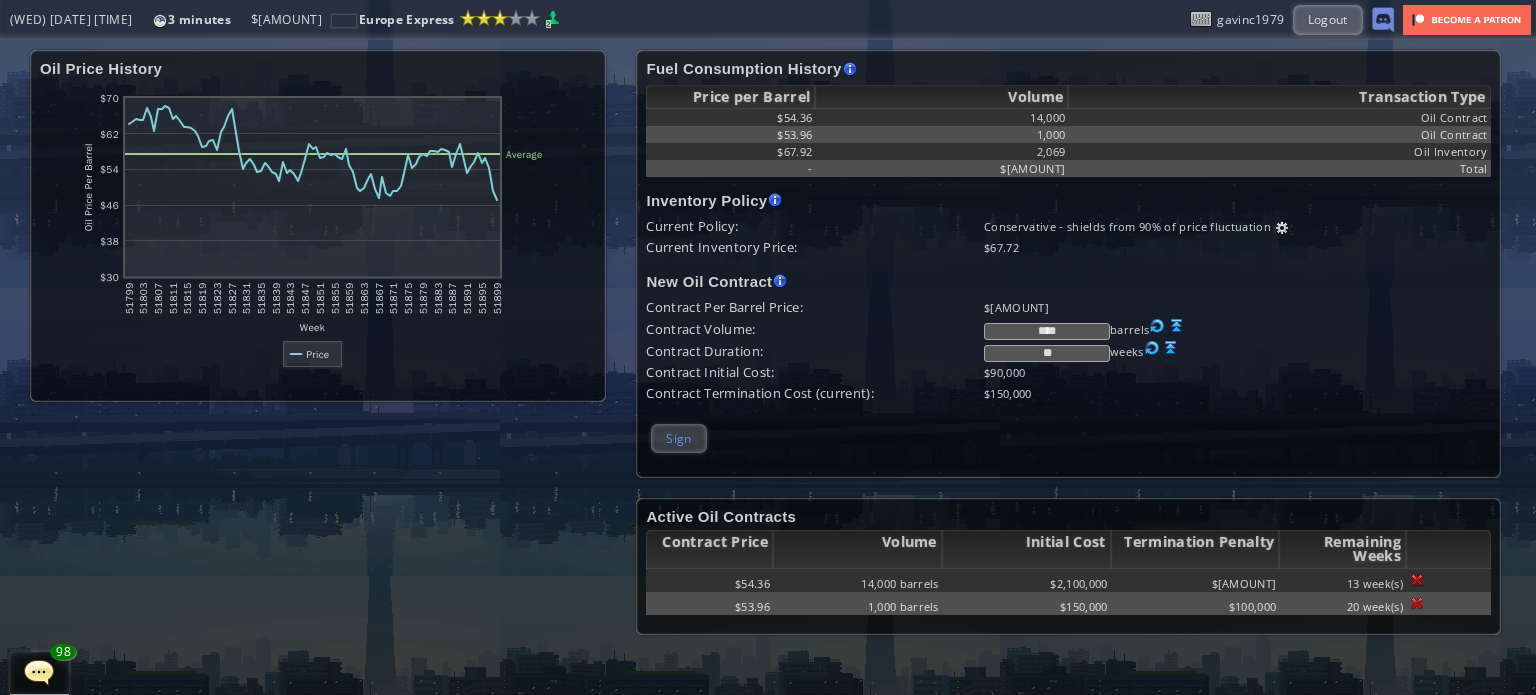 type on "**" 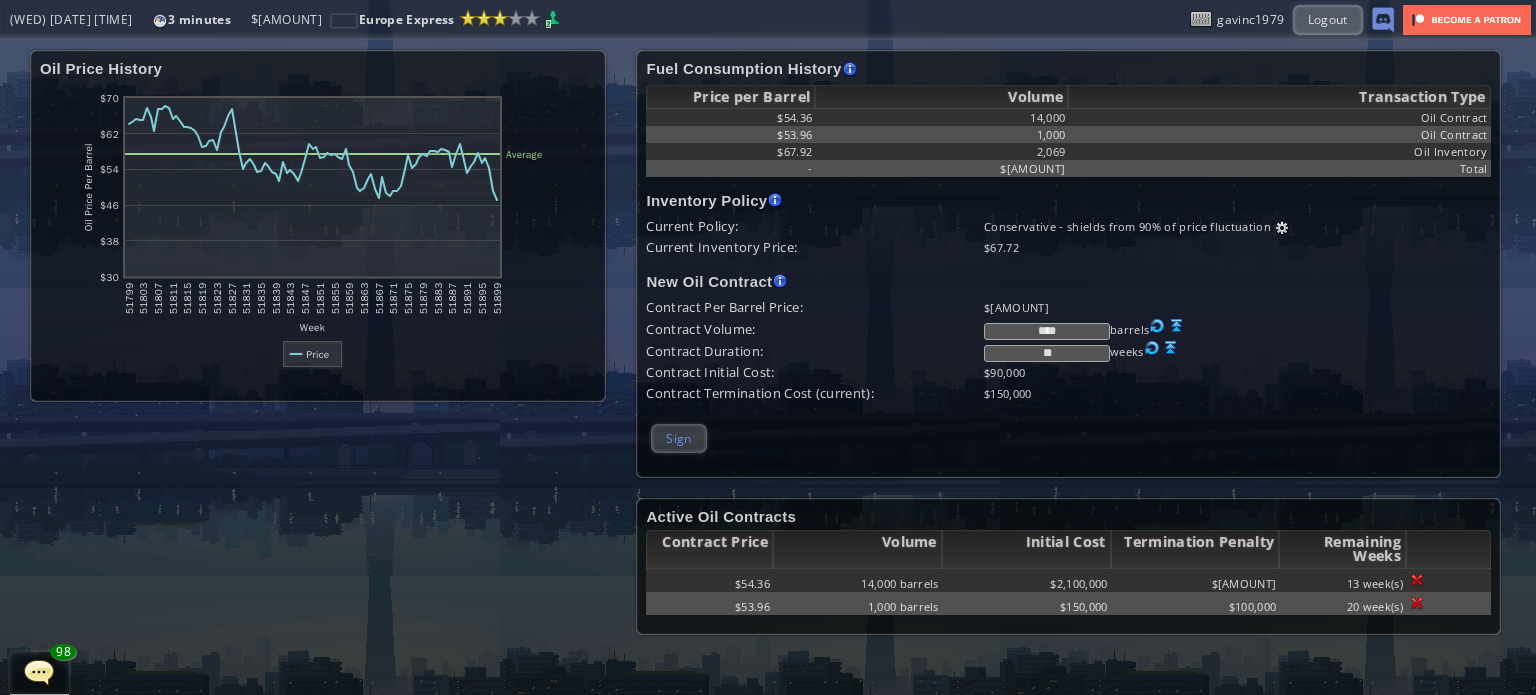 click on "Sign" at bounding box center (678, 438) 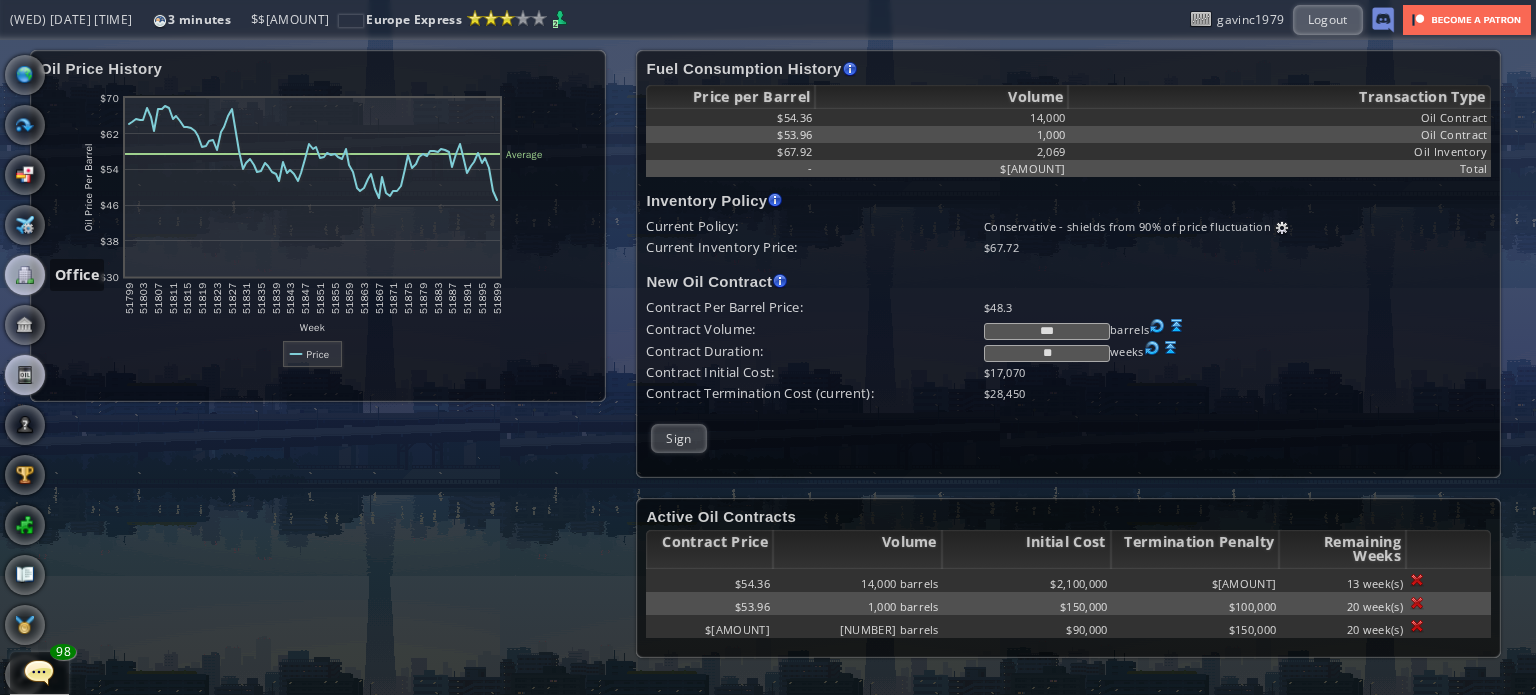 click at bounding box center (25, 275) 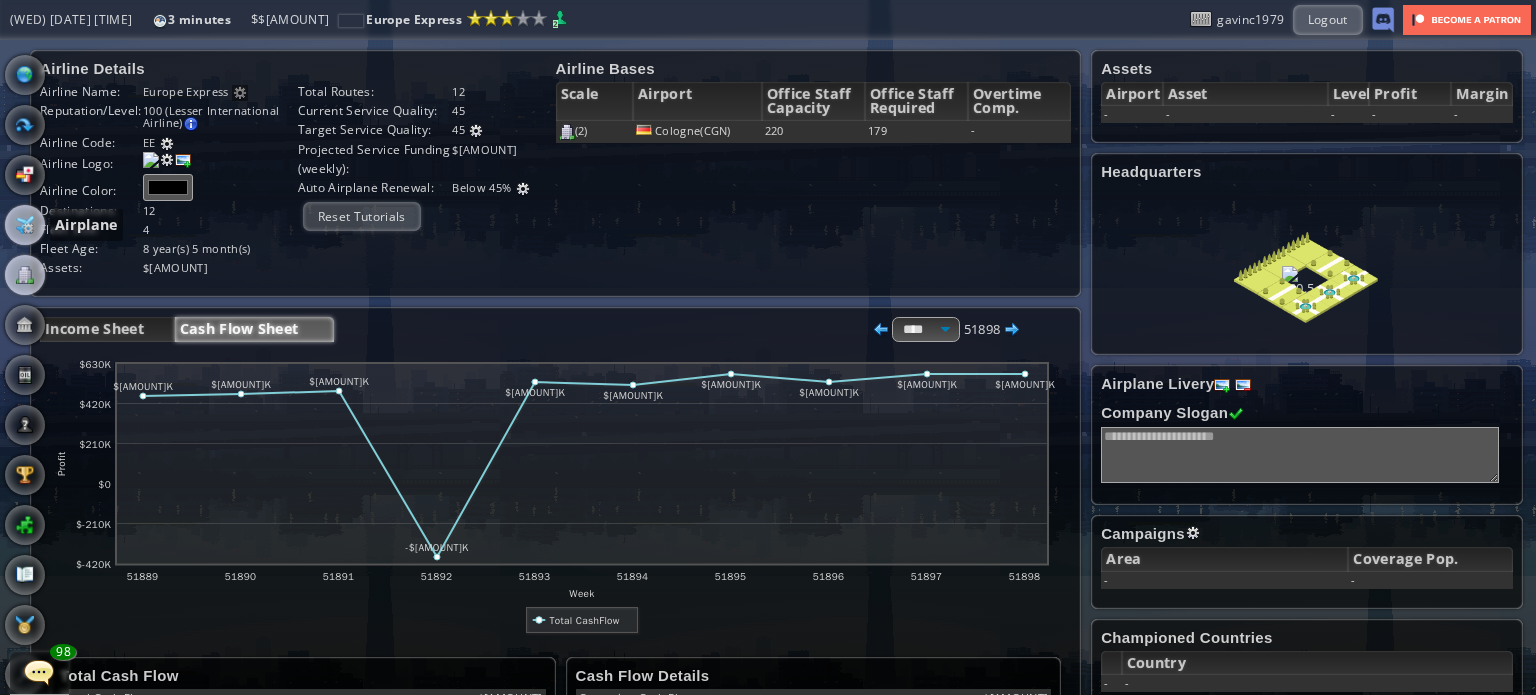 click at bounding box center [25, 225] 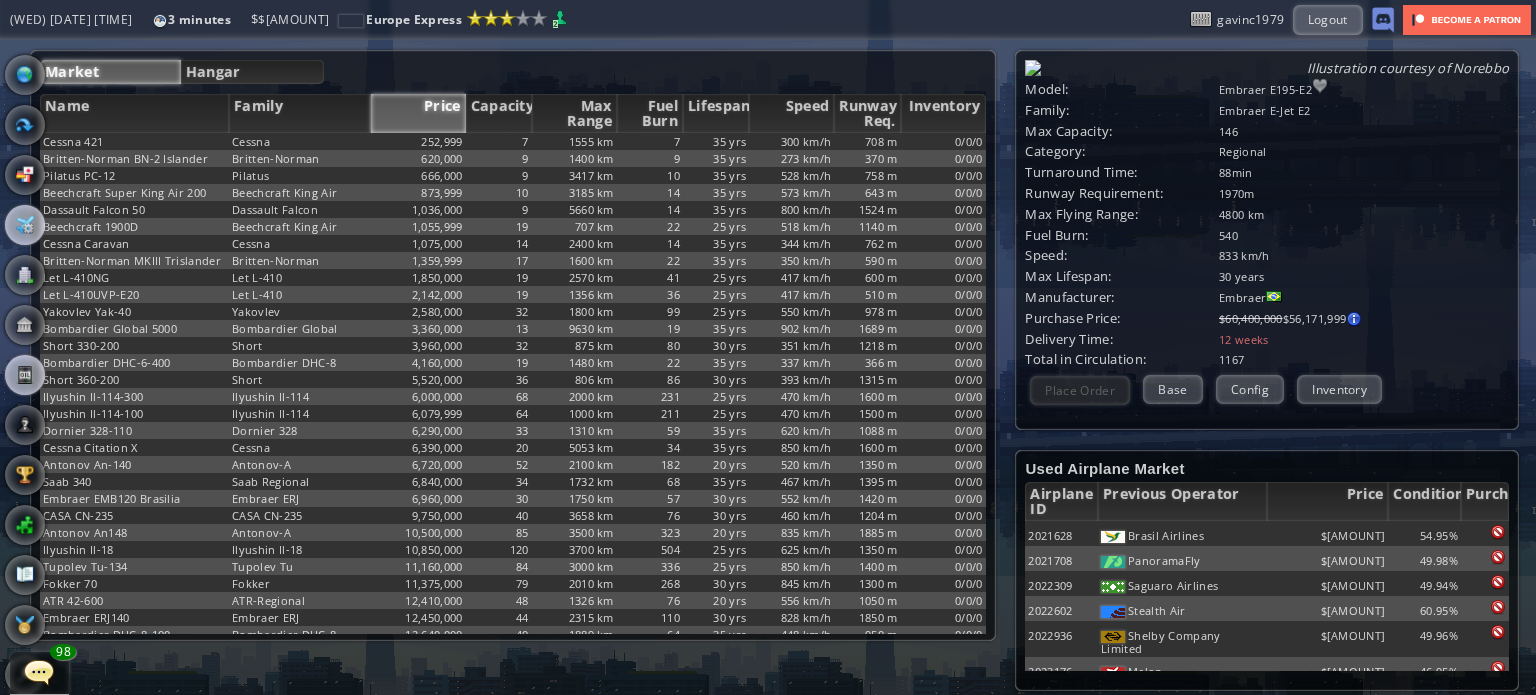 click at bounding box center [25, 375] 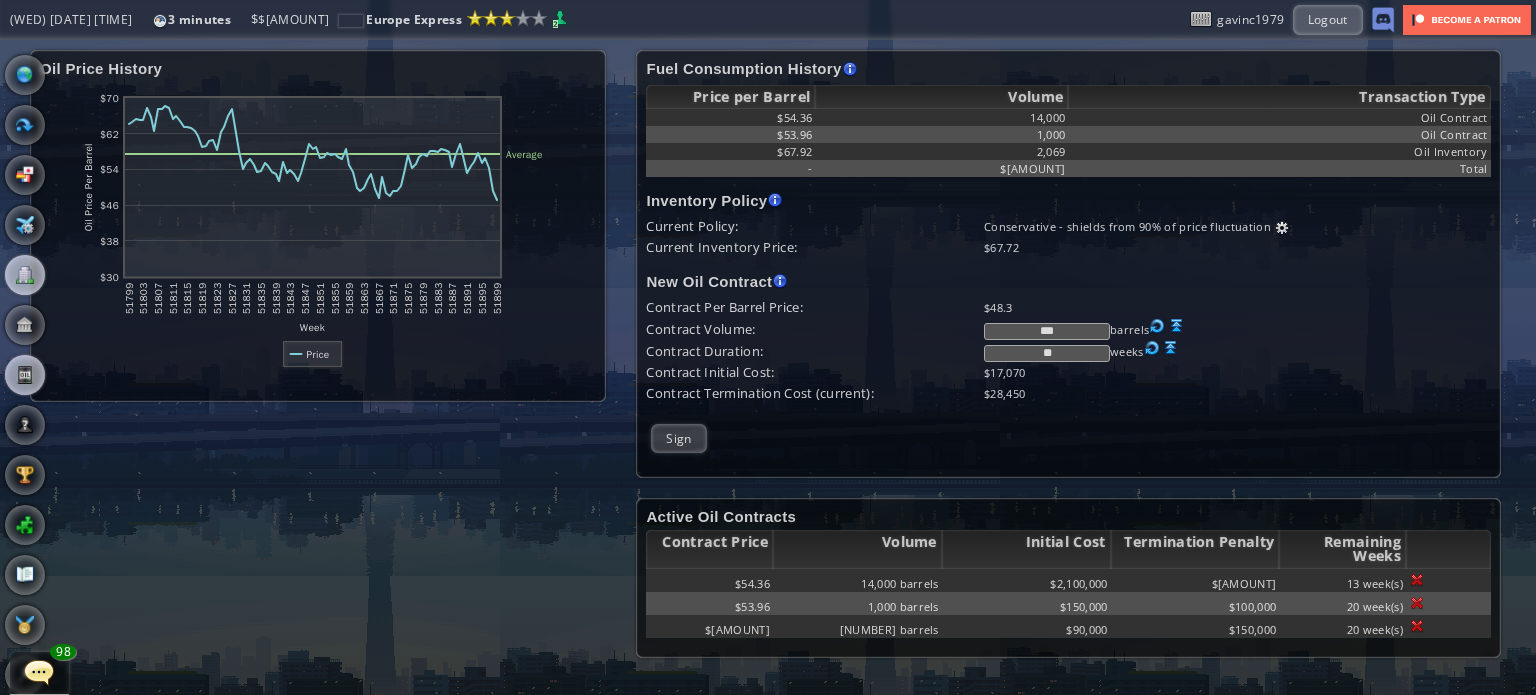 click at bounding box center (25, 275) 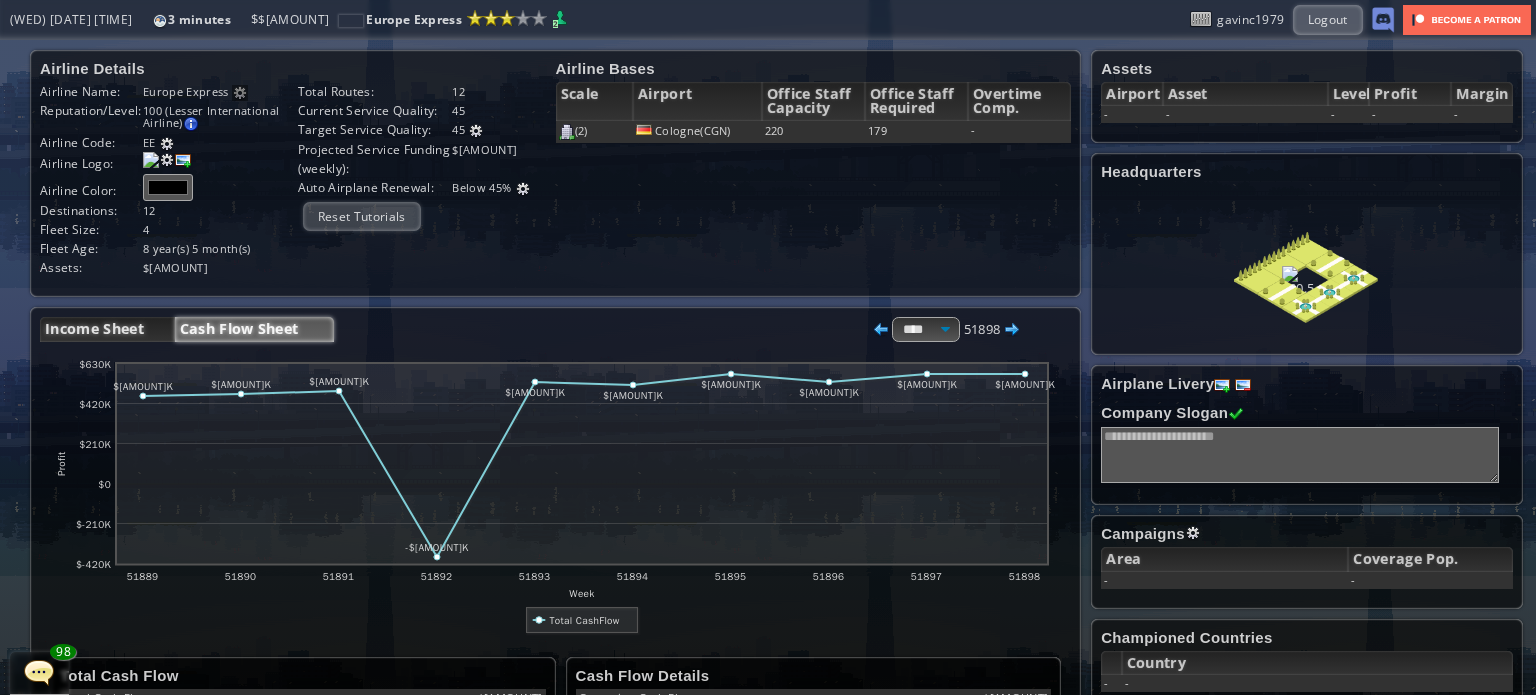 click on "Income Sheet" at bounding box center (107, 329) 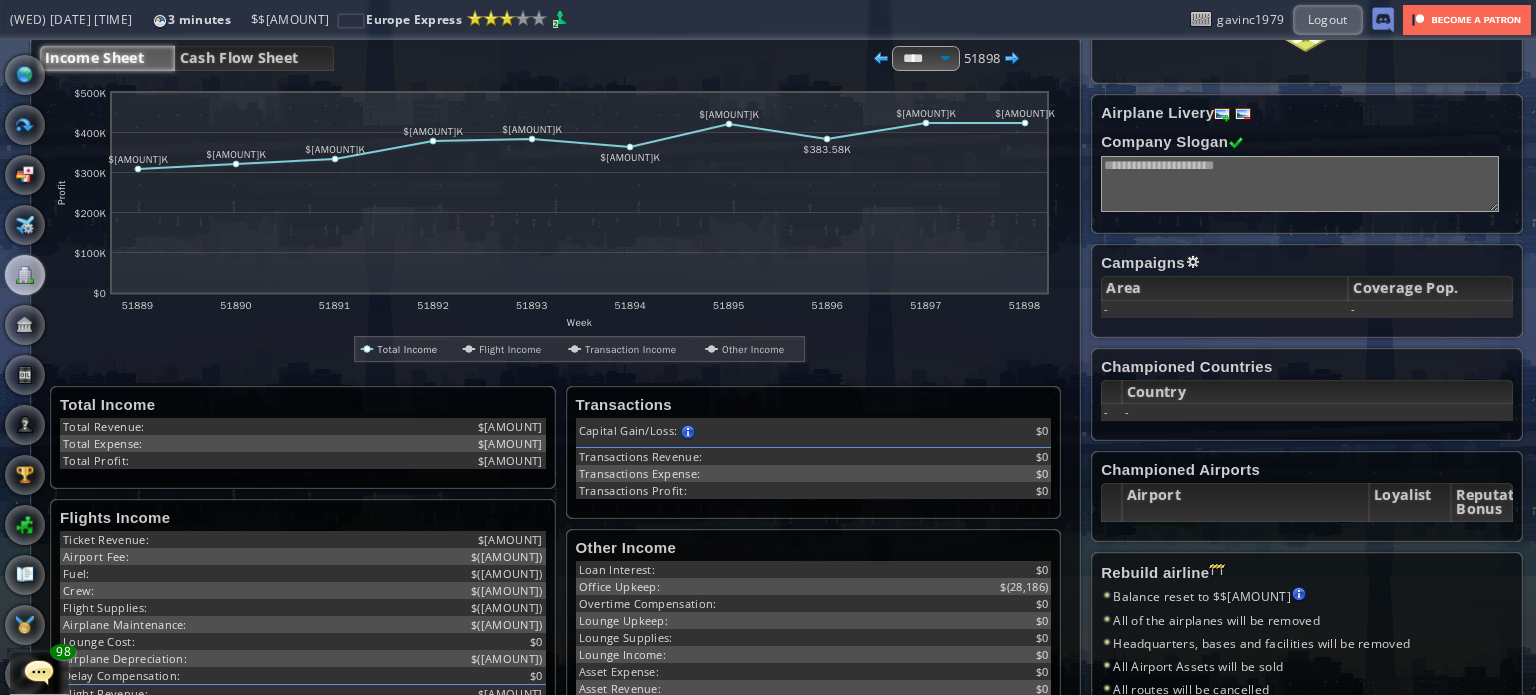 scroll, scrollTop: 0, scrollLeft: 0, axis: both 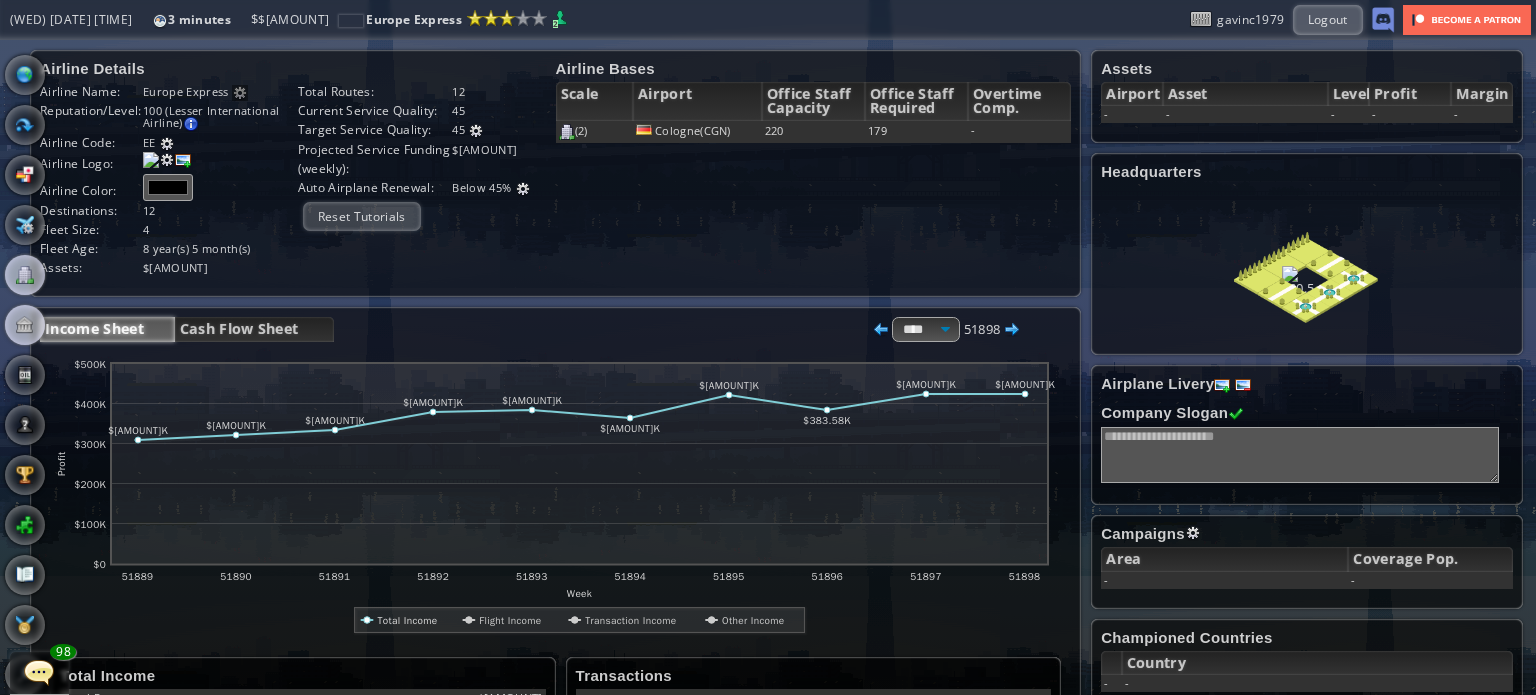 click at bounding box center (25, 325) 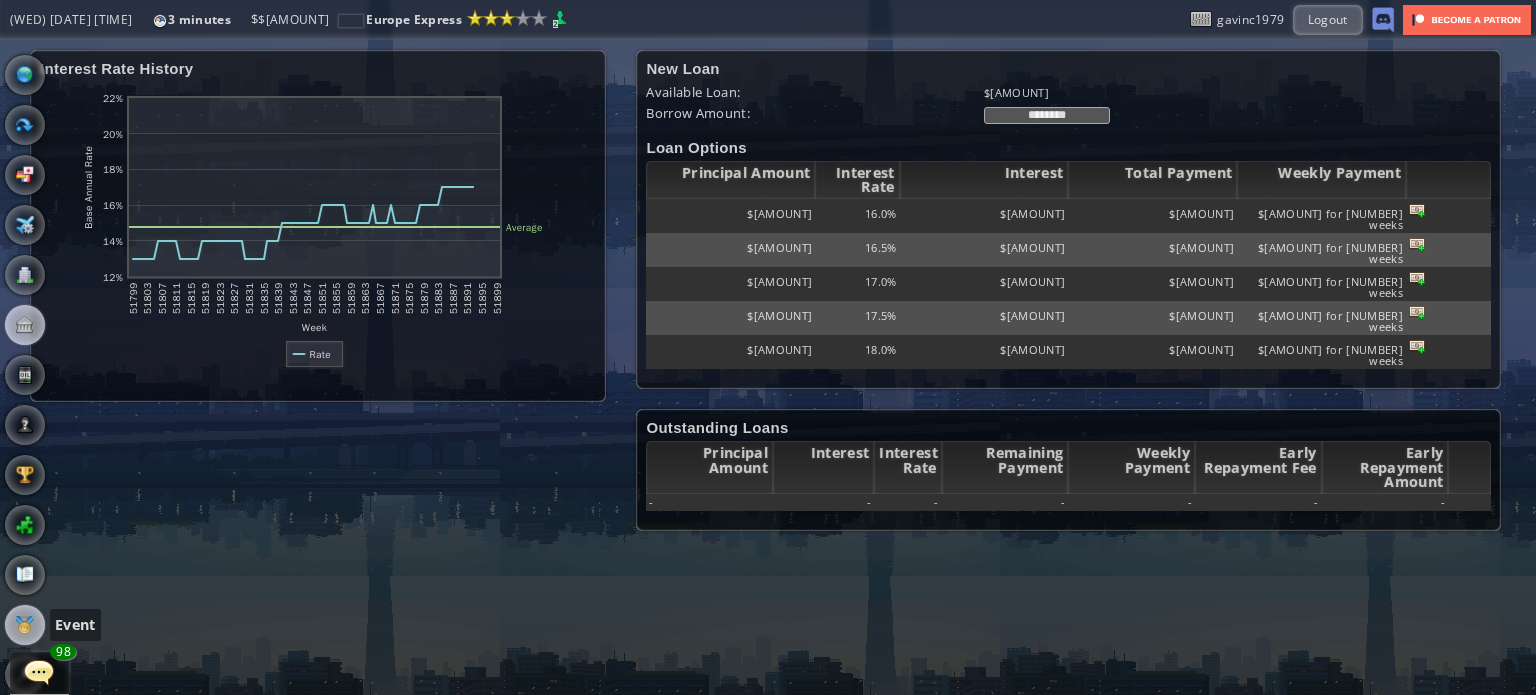 click at bounding box center (25, 625) 